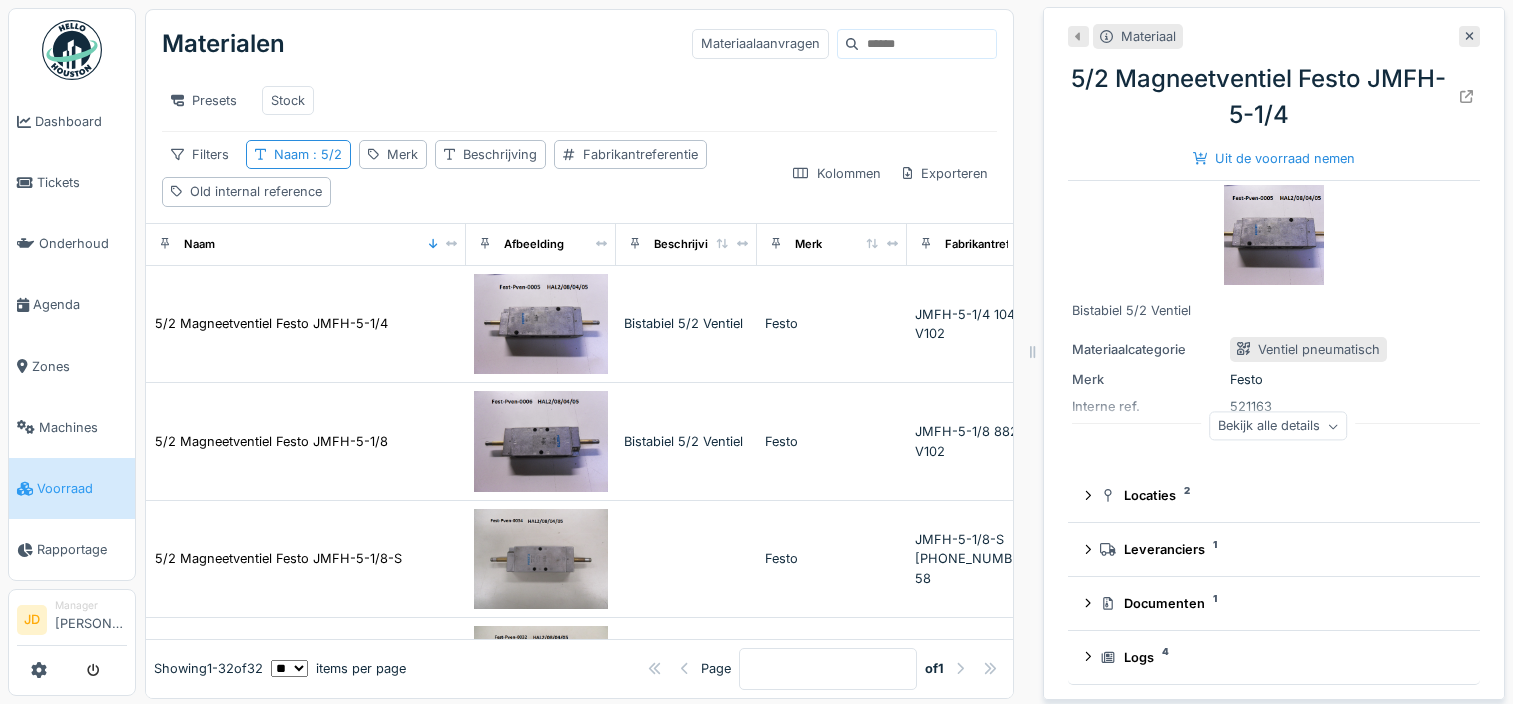 scroll, scrollTop: 0, scrollLeft: 0, axis: both 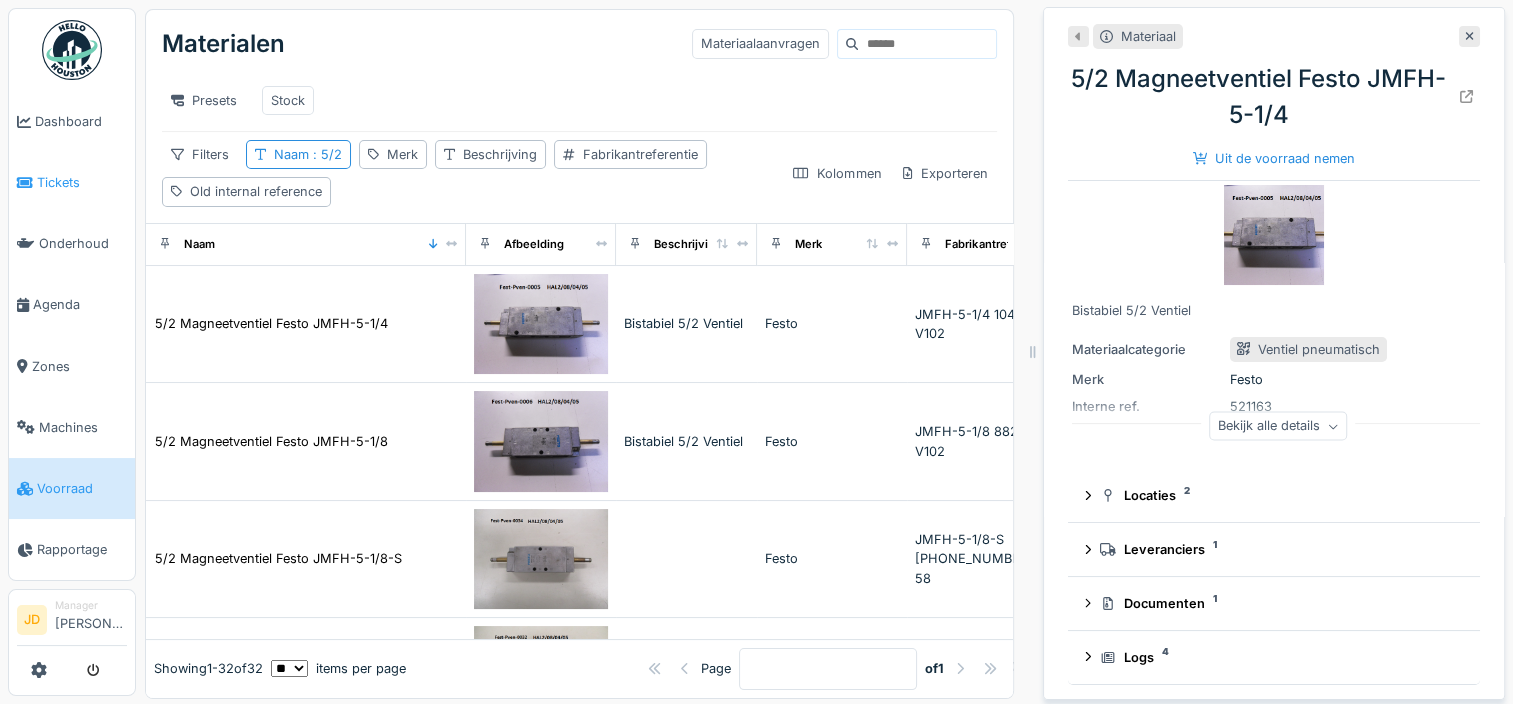 click on "Tickets" at bounding box center (72, 182) 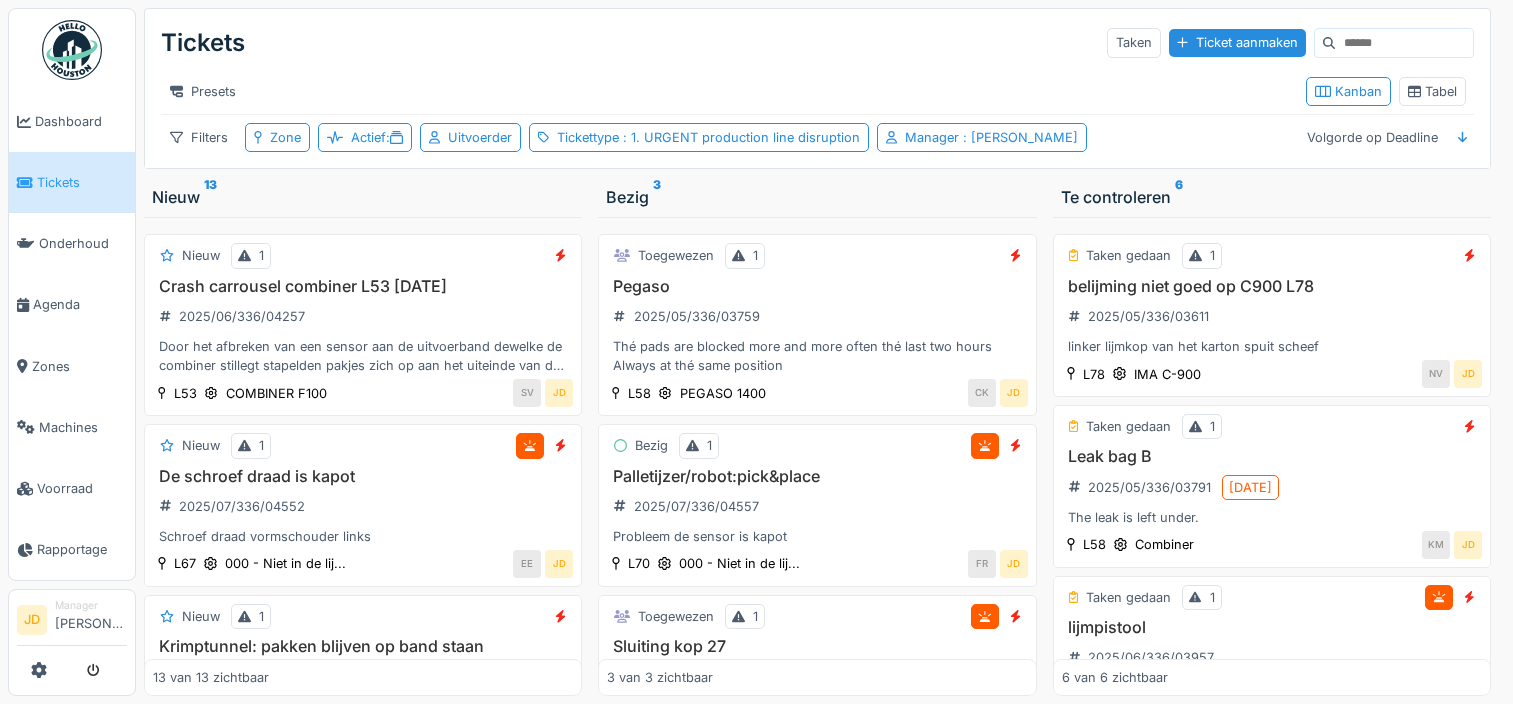 scroll, scrollTop: 0, scrollLeft: 0, axis: both 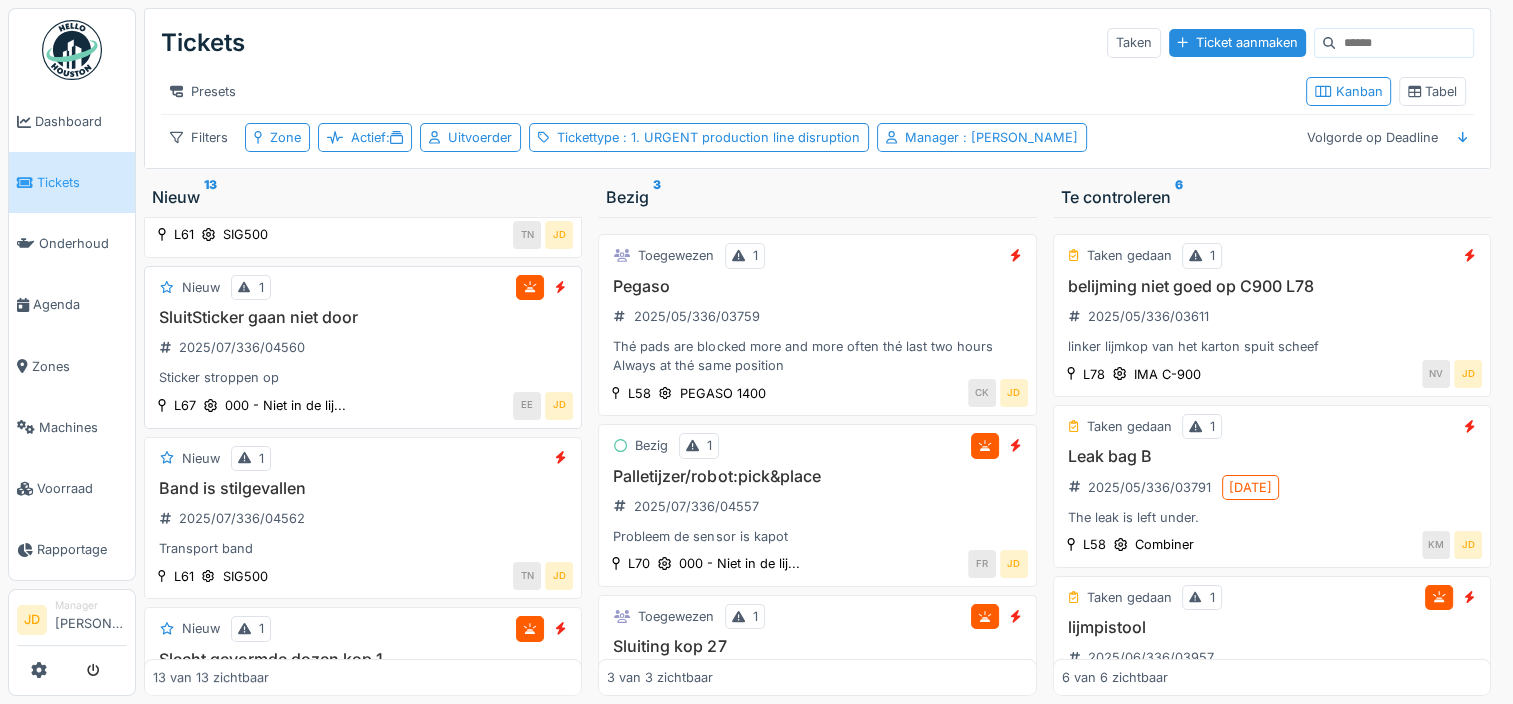 click on "SluitSticker gaan niet door 2025/07/336/04560 Sticker stroppen op" at bounding box center (363, 348) 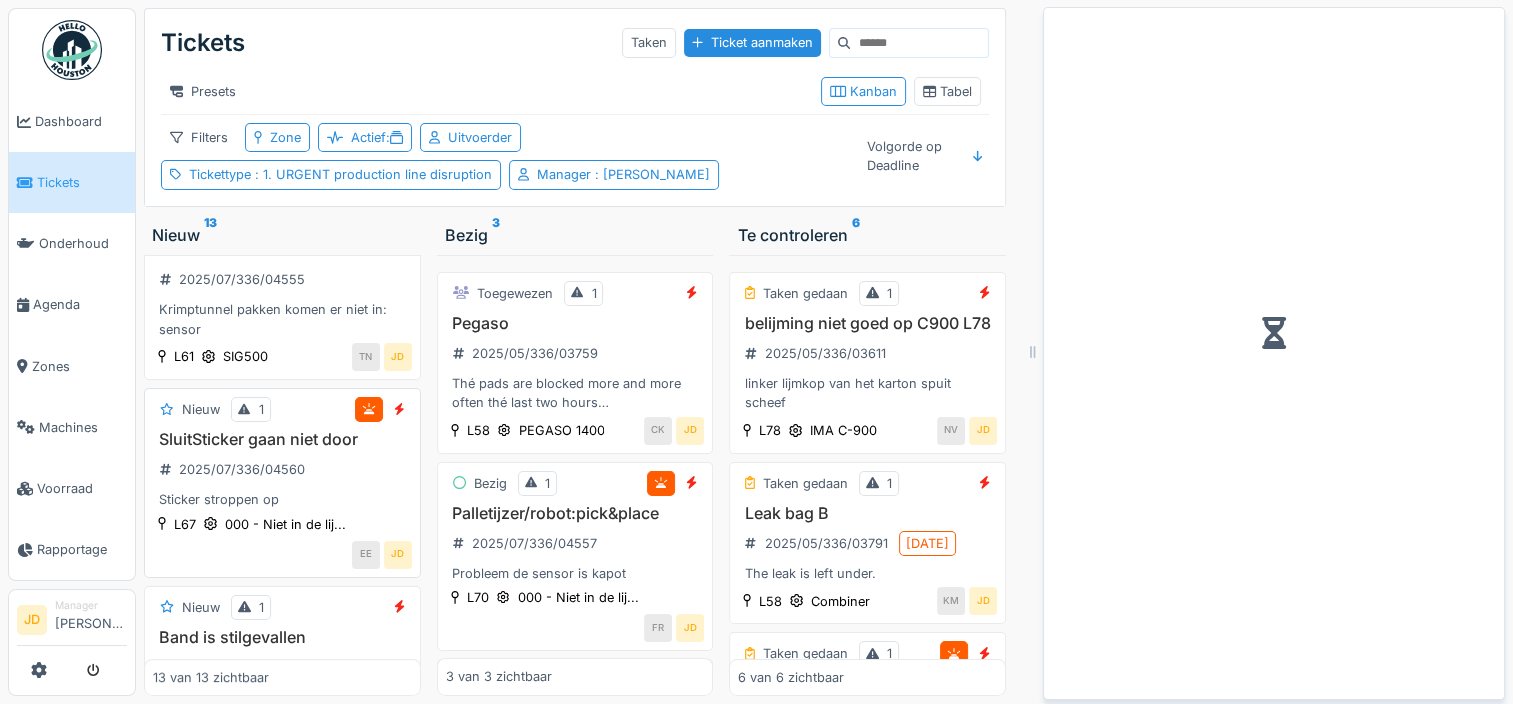scroll, scrollTop: 611, scrollLeft: 0, axis: vertical 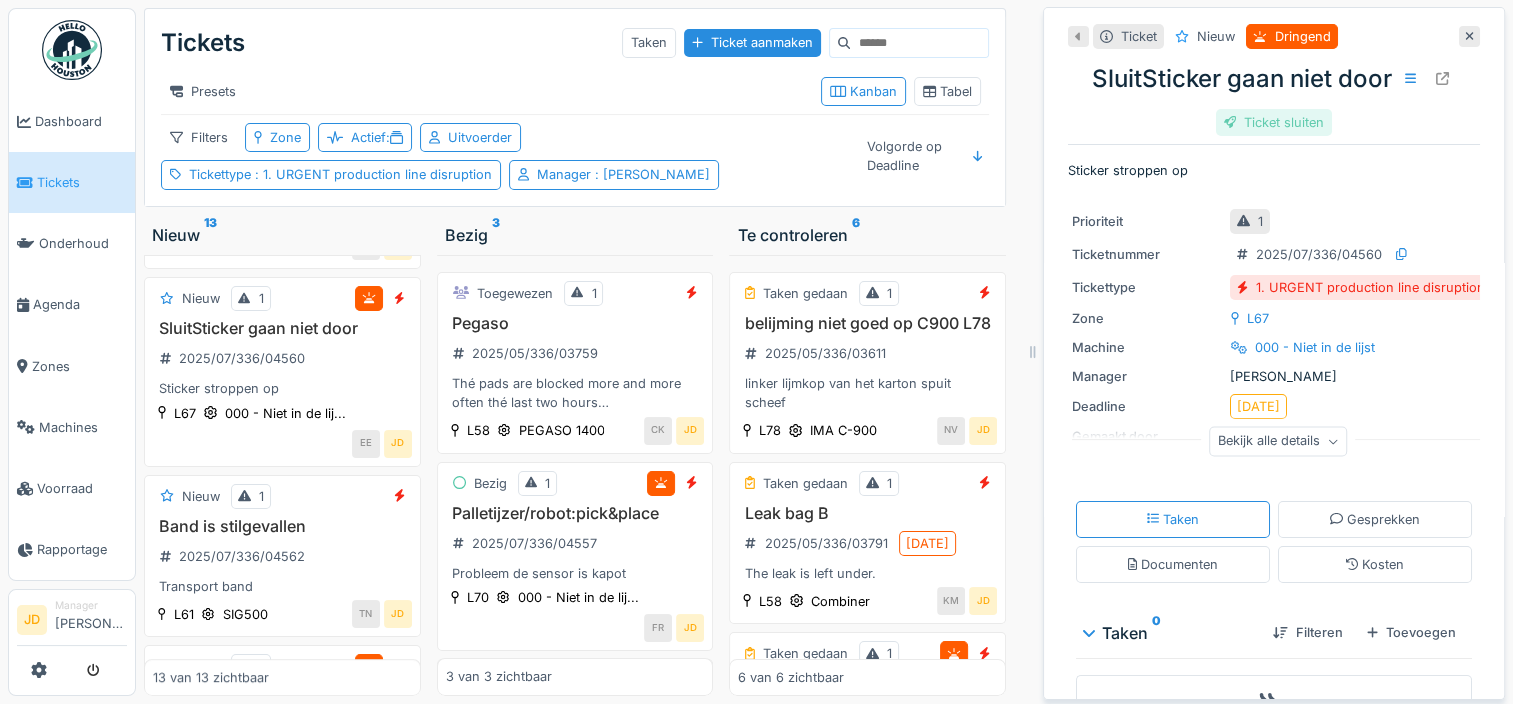 click on "Ticket sluiten" at bounding box center [1274, 122] 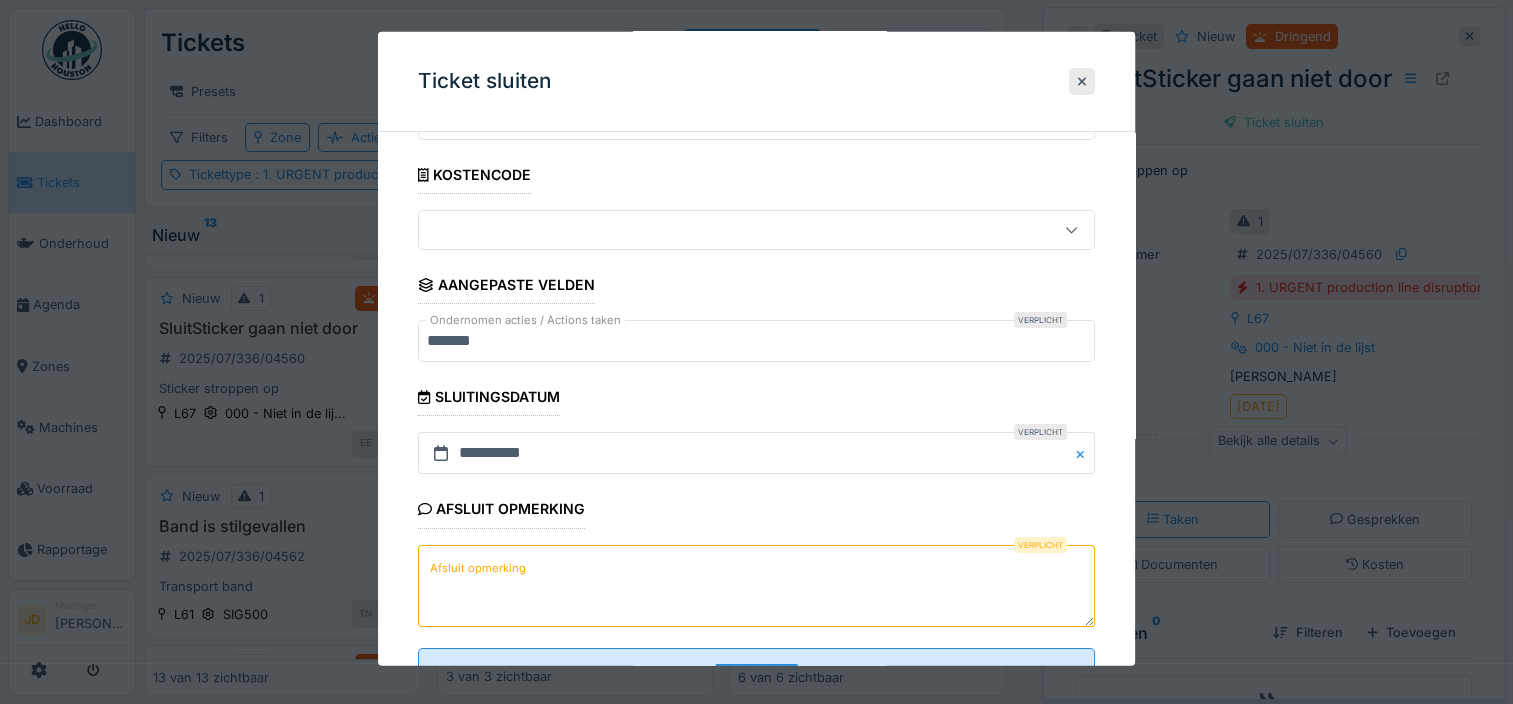 scroll, scrollTop: 179, scrollLeft: 0, axis: vertical 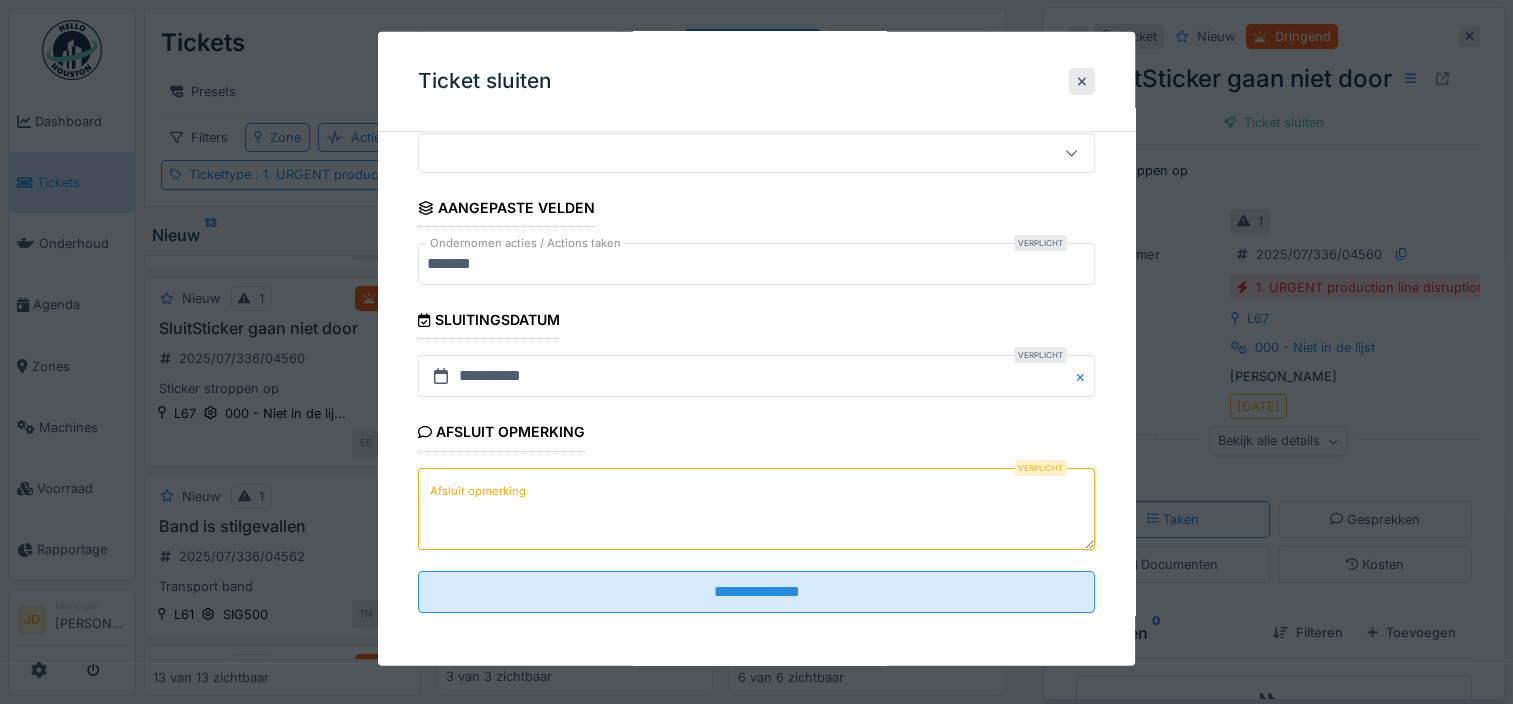 click on "Afsluit opmerking" at bounding box center (756, 508) 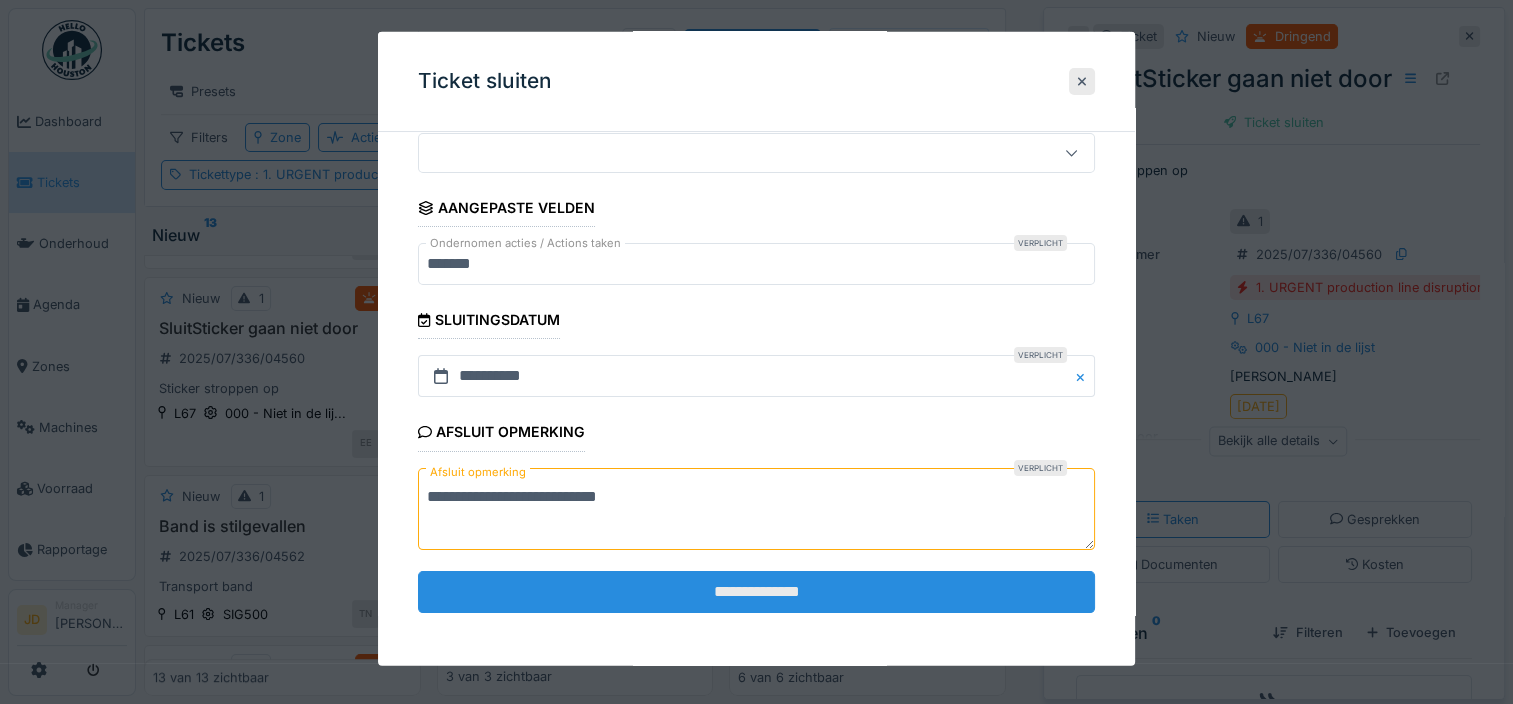 type on "**********" 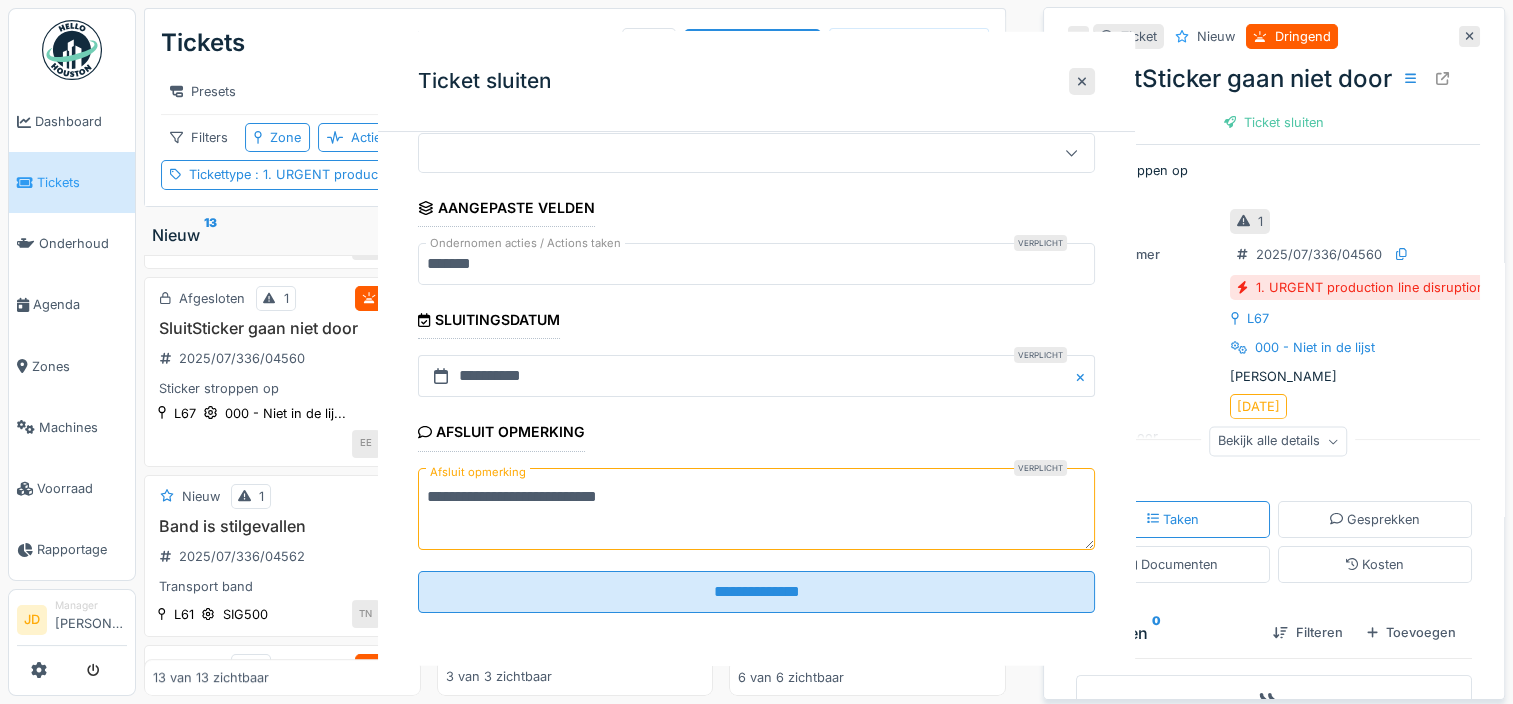 scroll, scrollTop: 0, scrollLeft: 0, axis: both 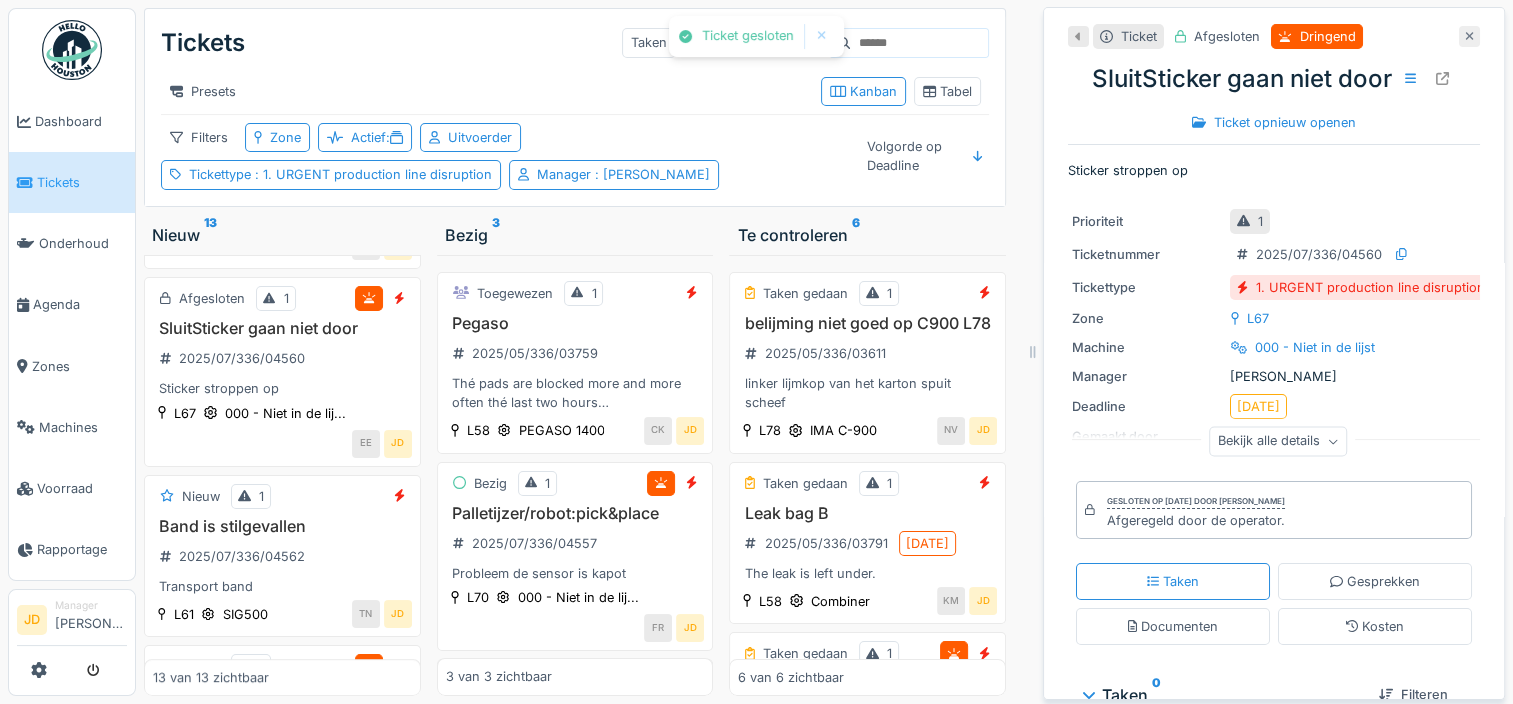 click at bounding box center [1469, 36] 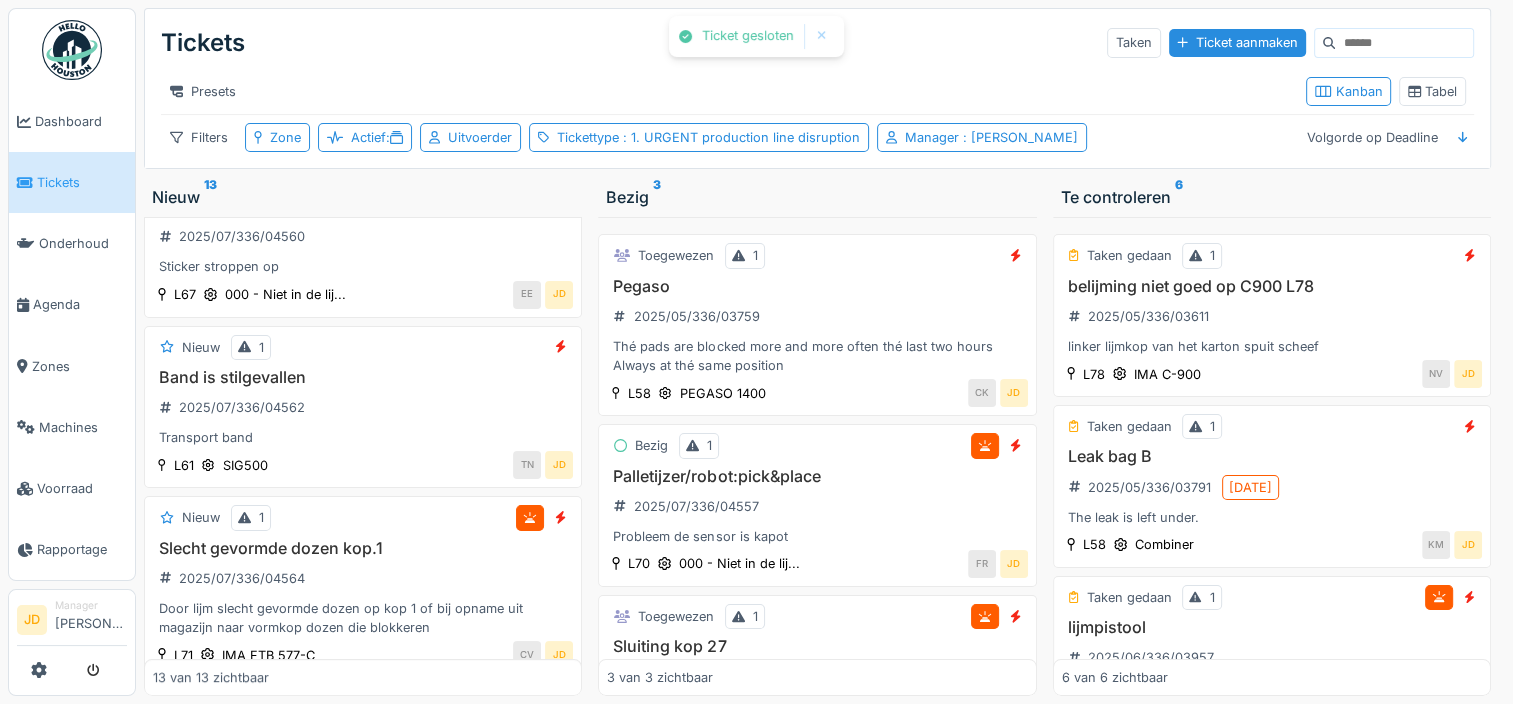 scroll, scrollTop: 500, scrollLeft: 0, axis: vertical 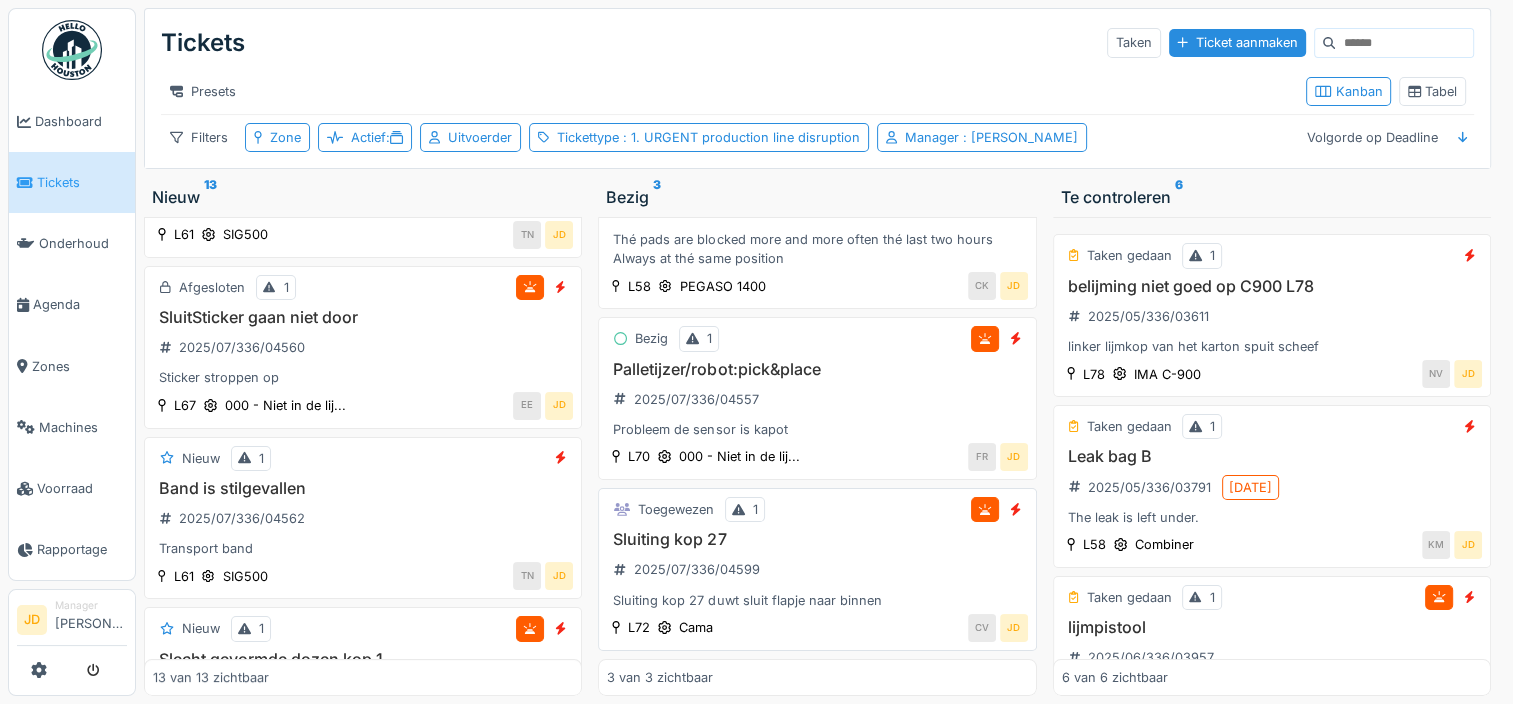 click on "Toegewezen 1" at bounding box center (817, 509) 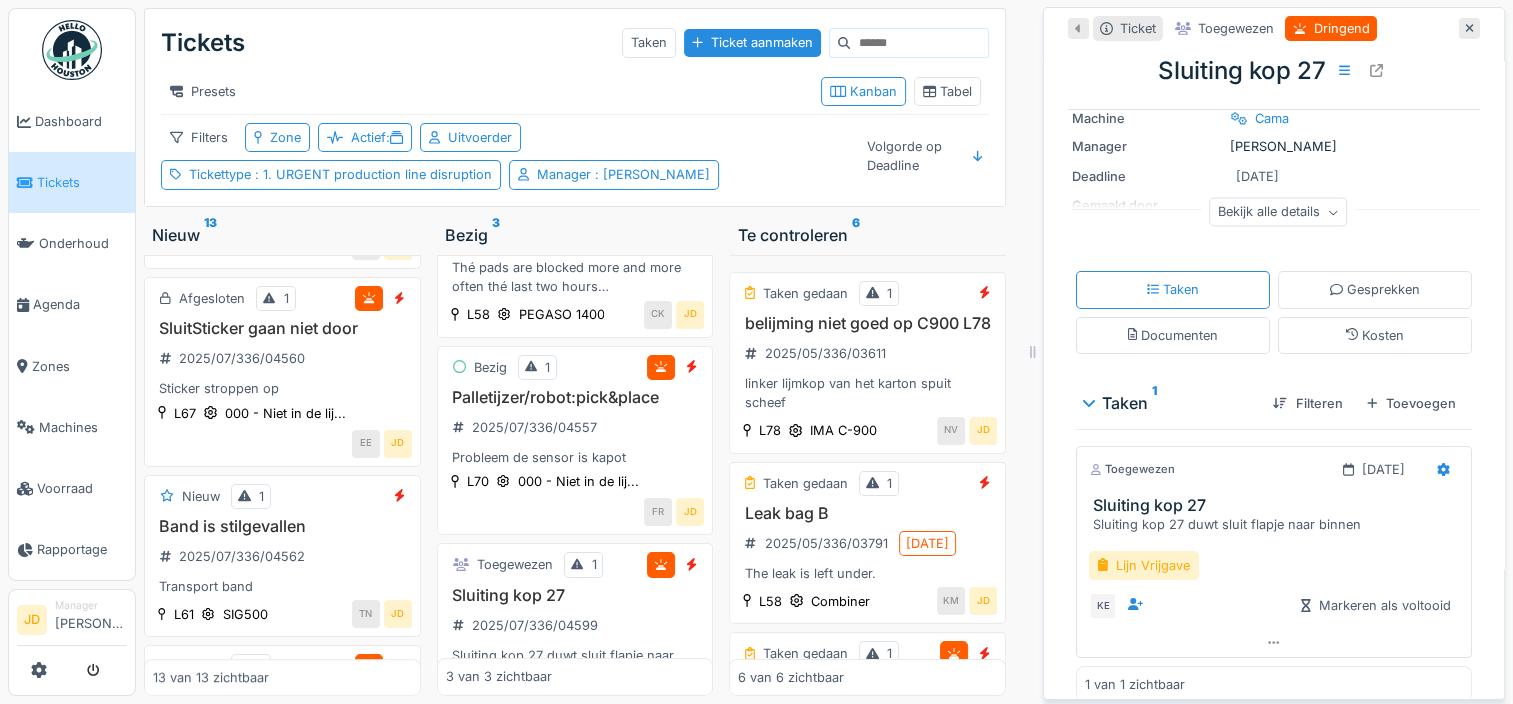 scroll, scrollTop: 220, scrollLeft: 0, axis: vertical 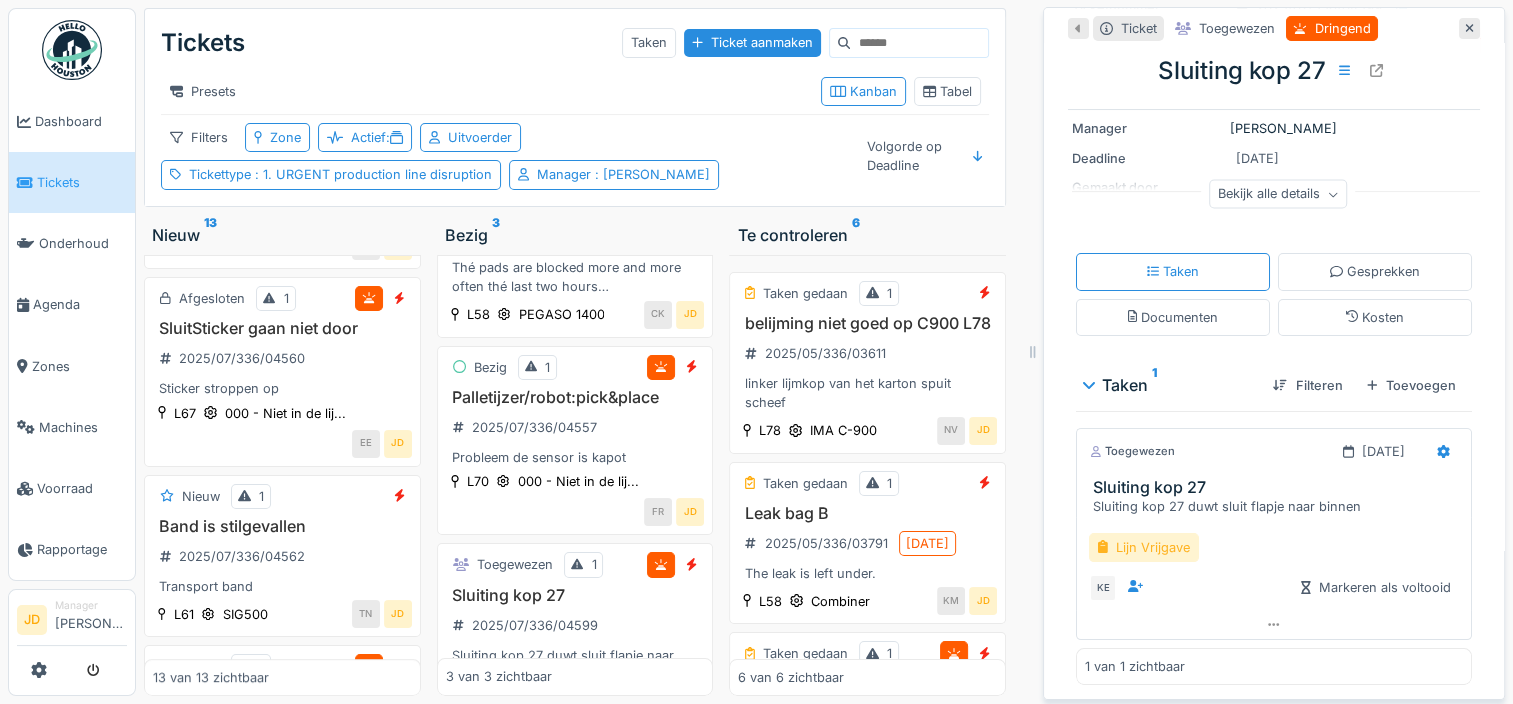 click on "Lijn Vrijgave" at bounding box center [1144, 547] 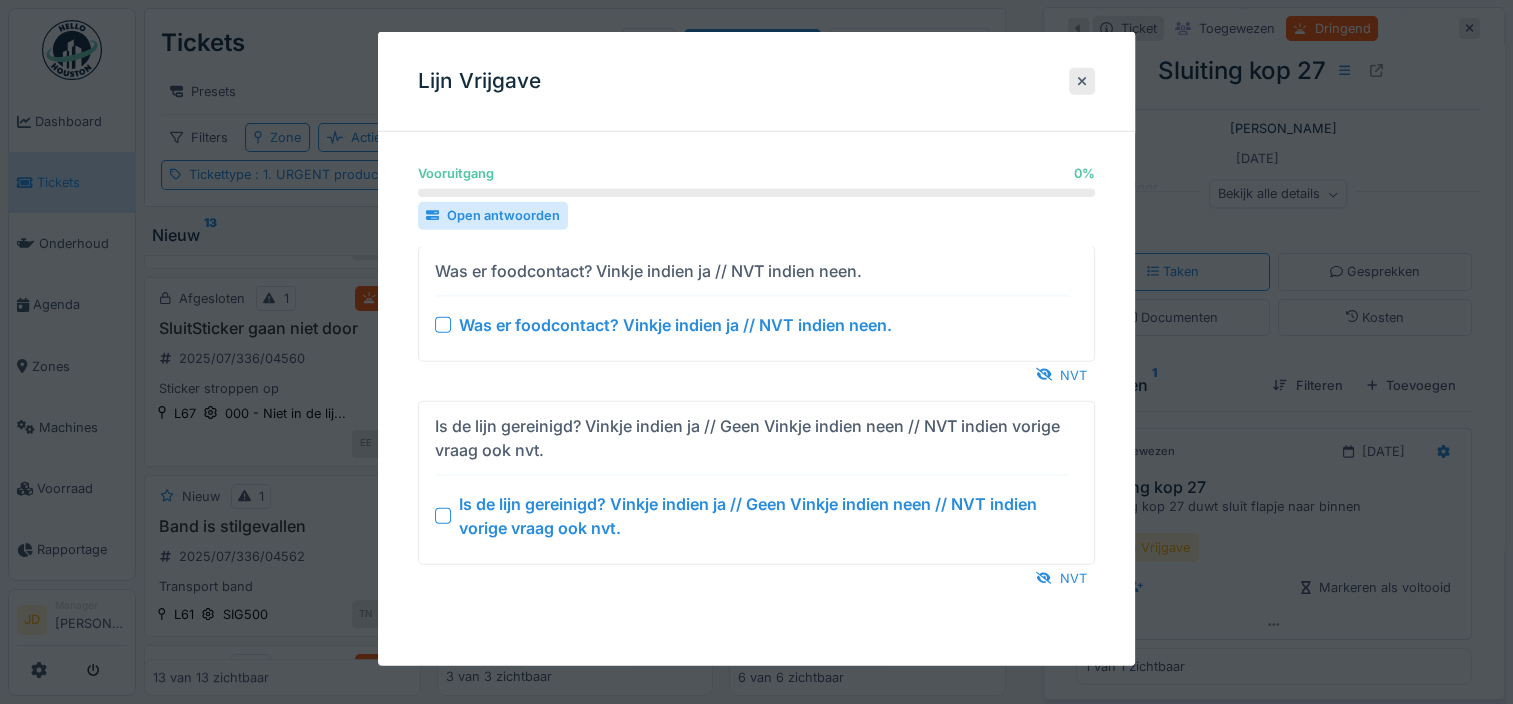 click at bounding box center [443, 515] 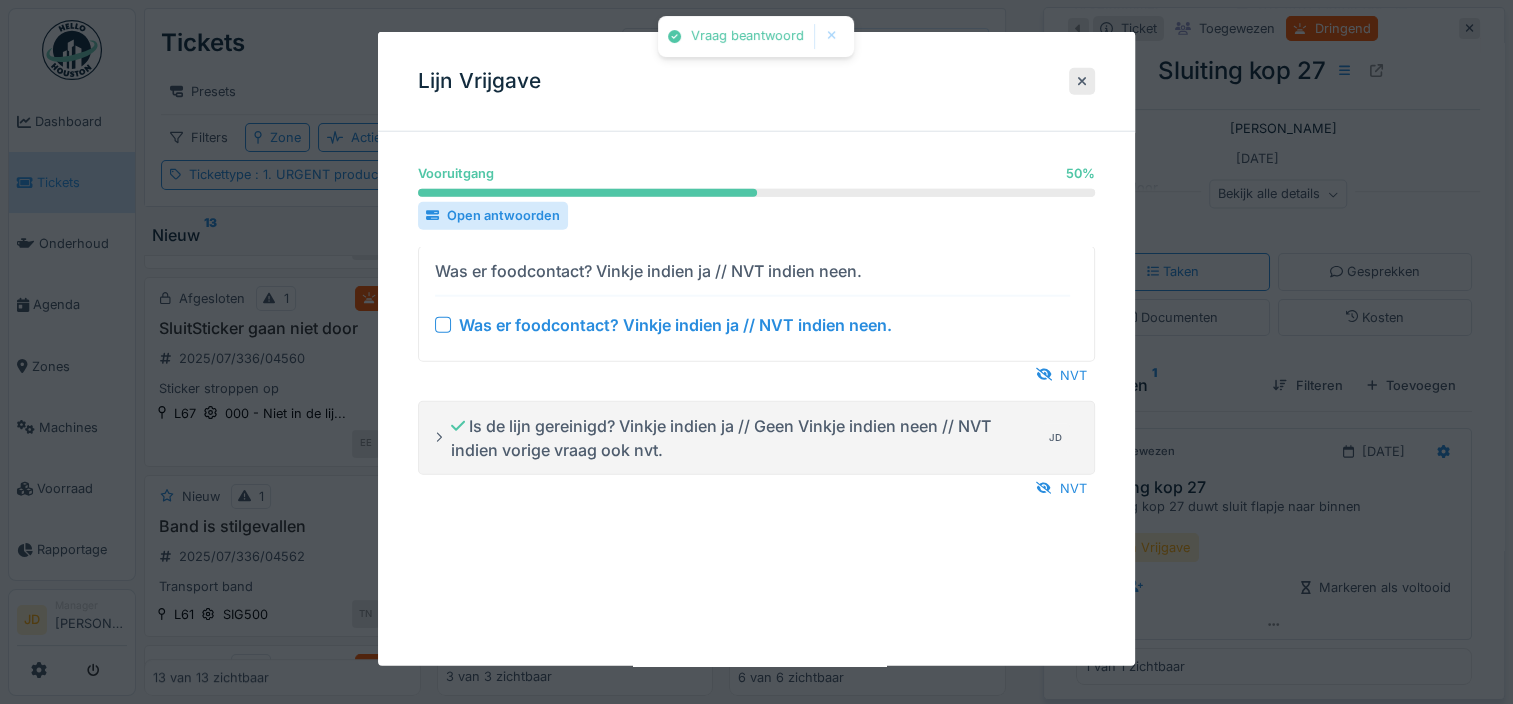 click at bounding box center (443, 324) 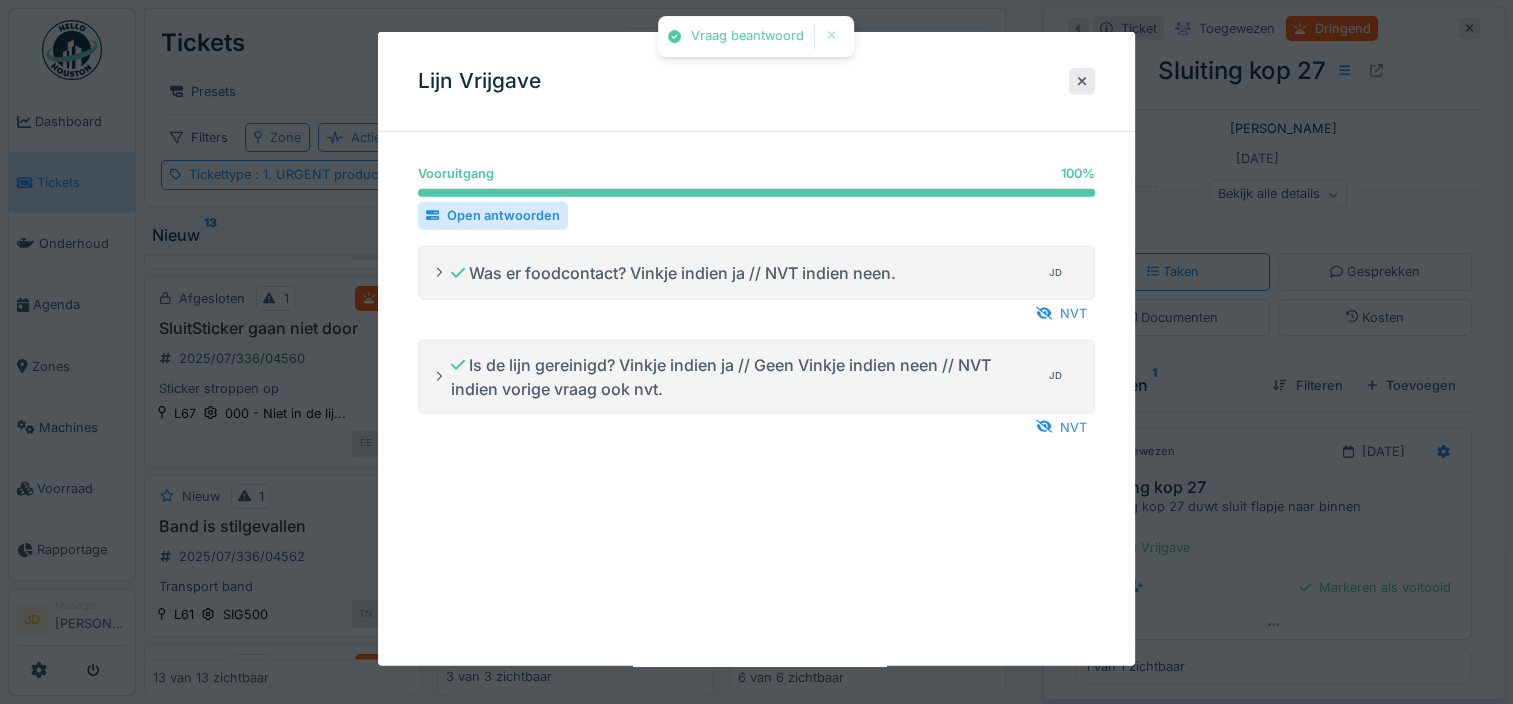 click at bounding box center (756, 352) 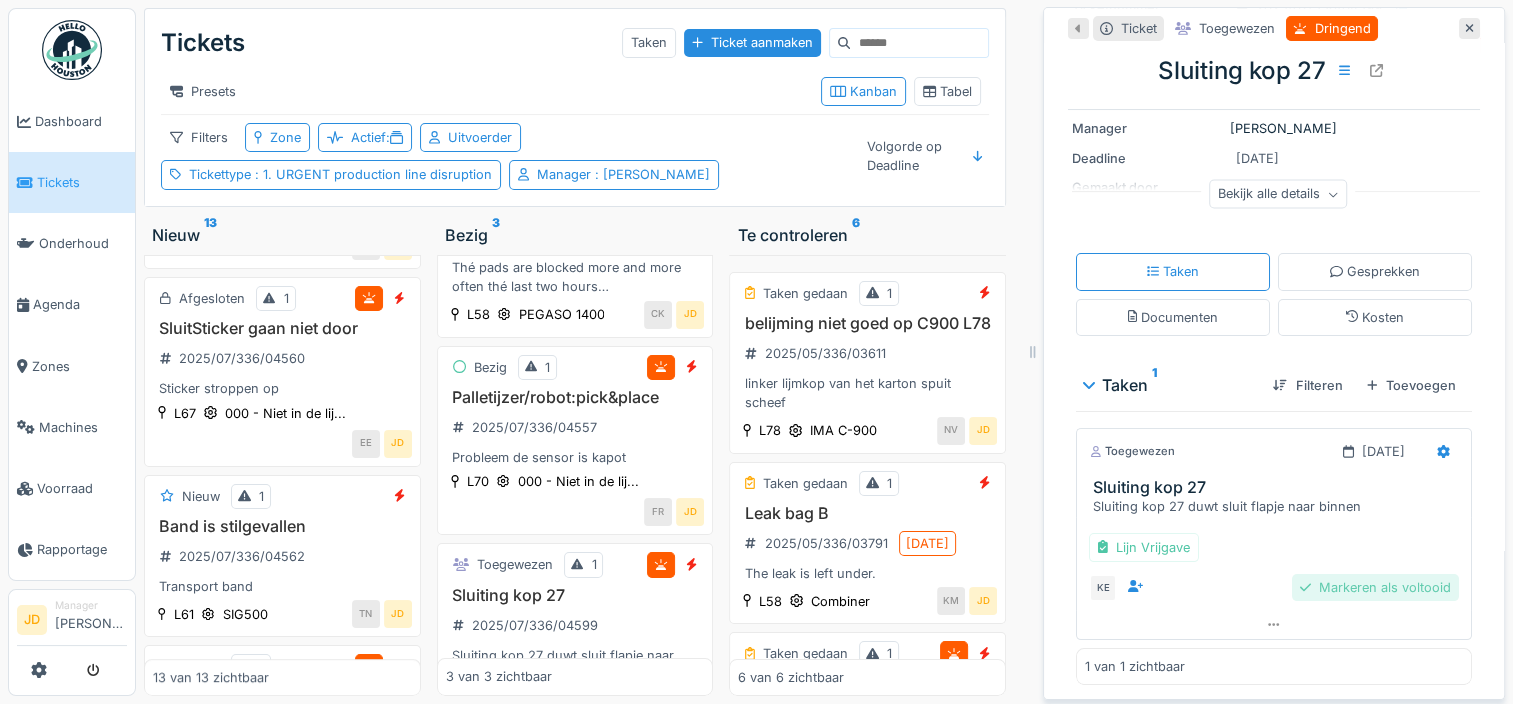 click on "Markeren als voltooid" at bounding box center [1375, 587] 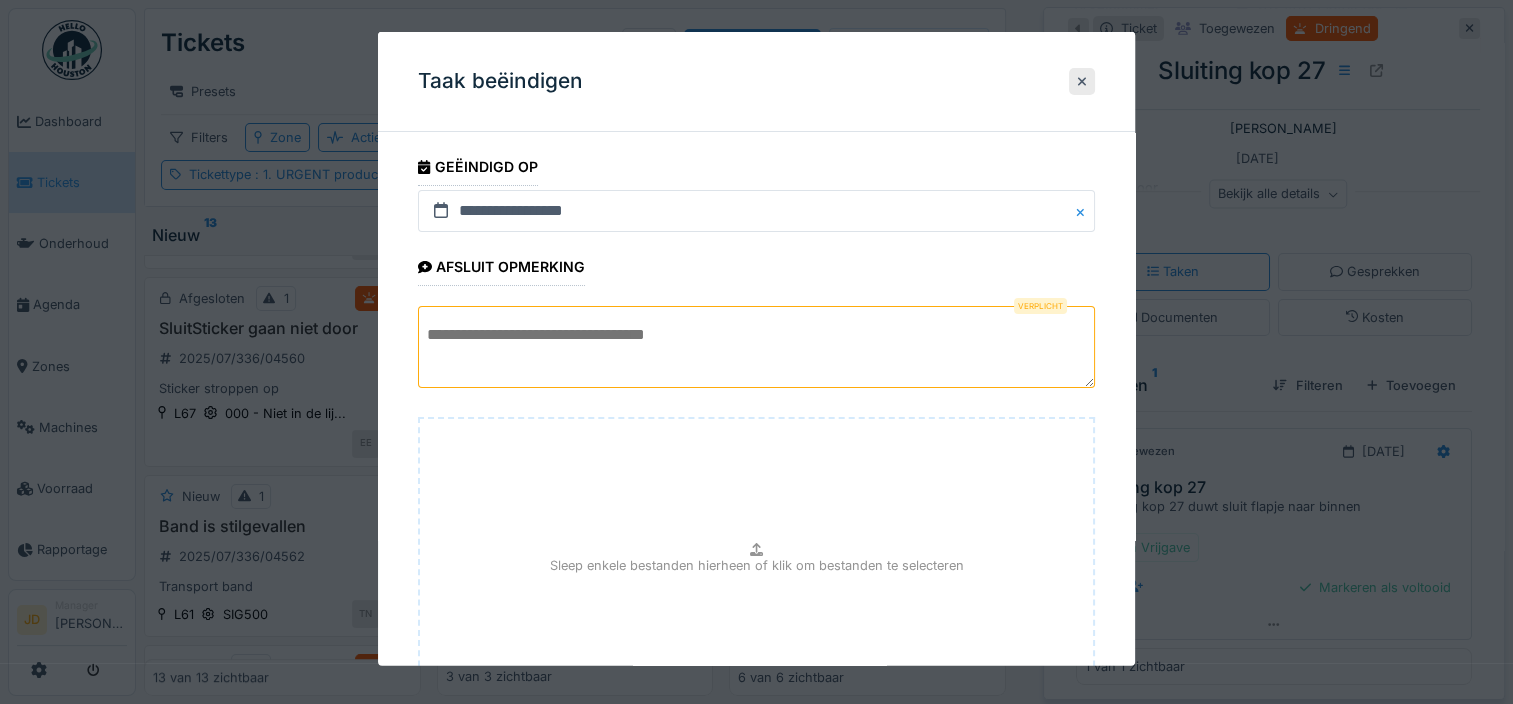 click at bounding box center [756, 347] 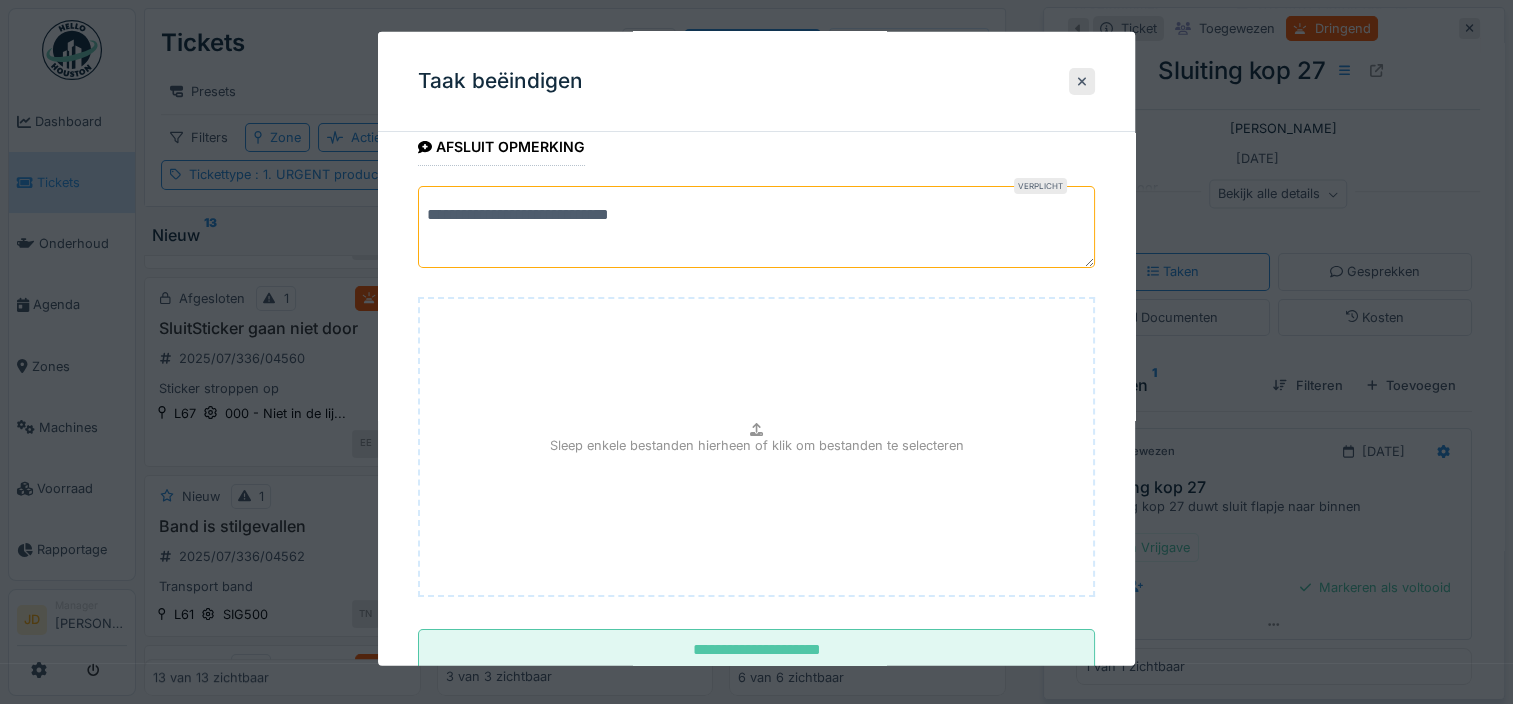 scroll, scrollTop: 180, scrollLeft: 0, axis: vertical 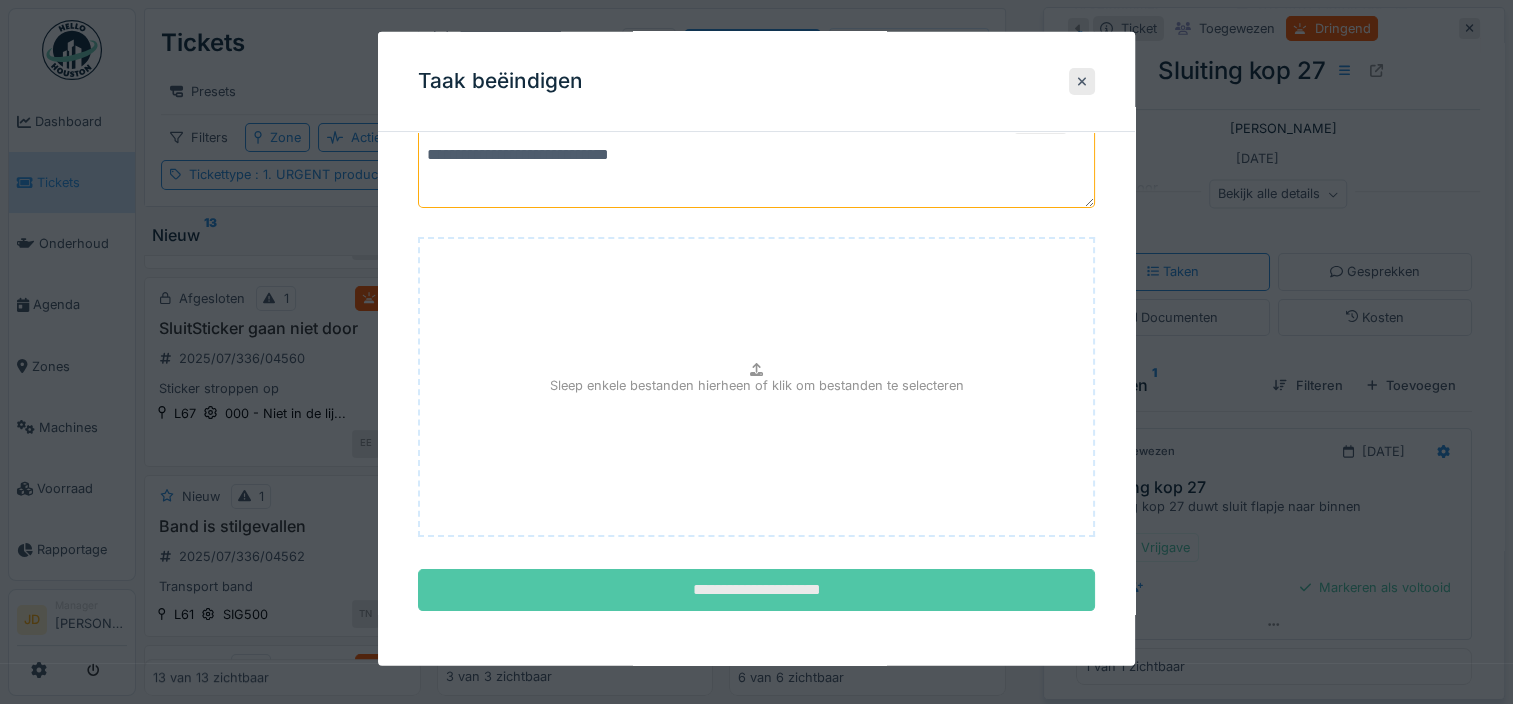type on "**********" 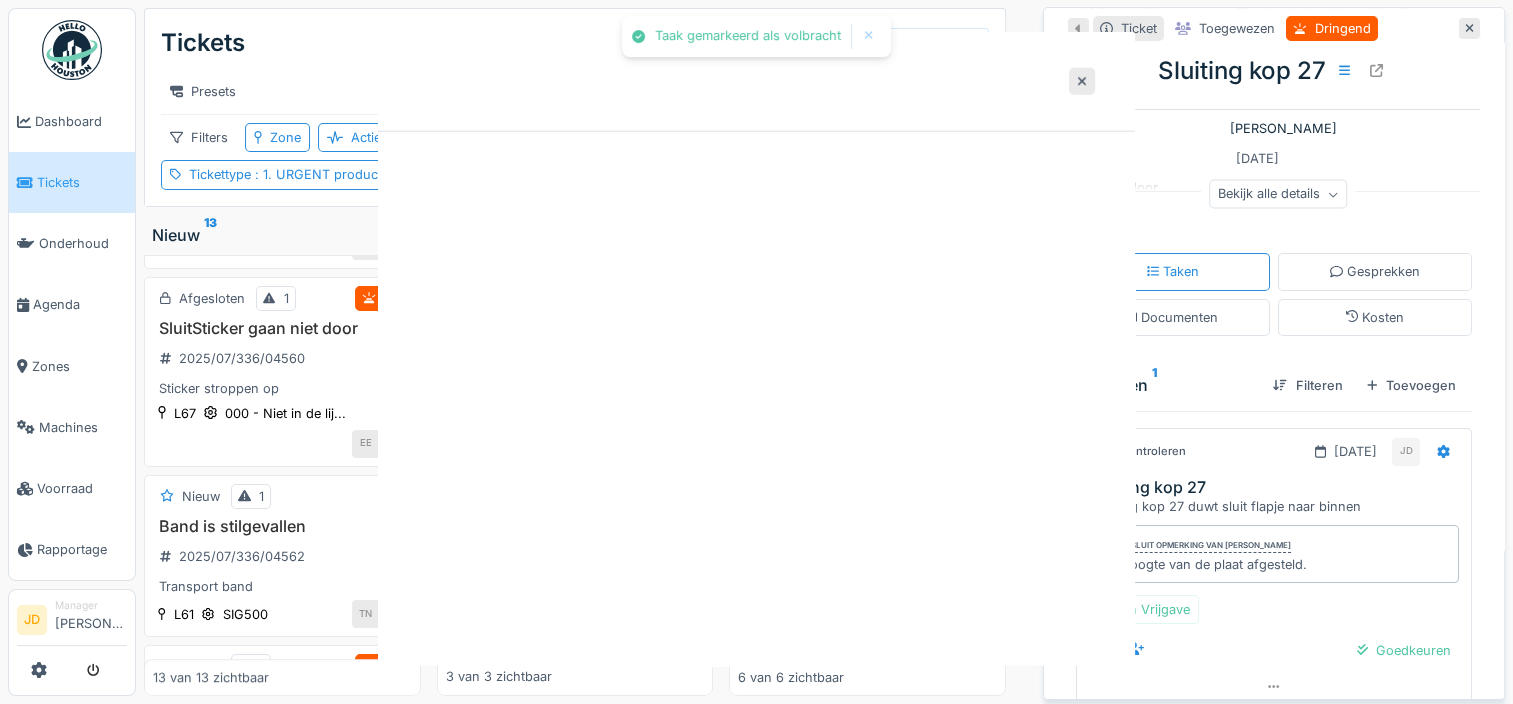 scroll, scrollTop: 0, scrollLeft: 0, axis: both 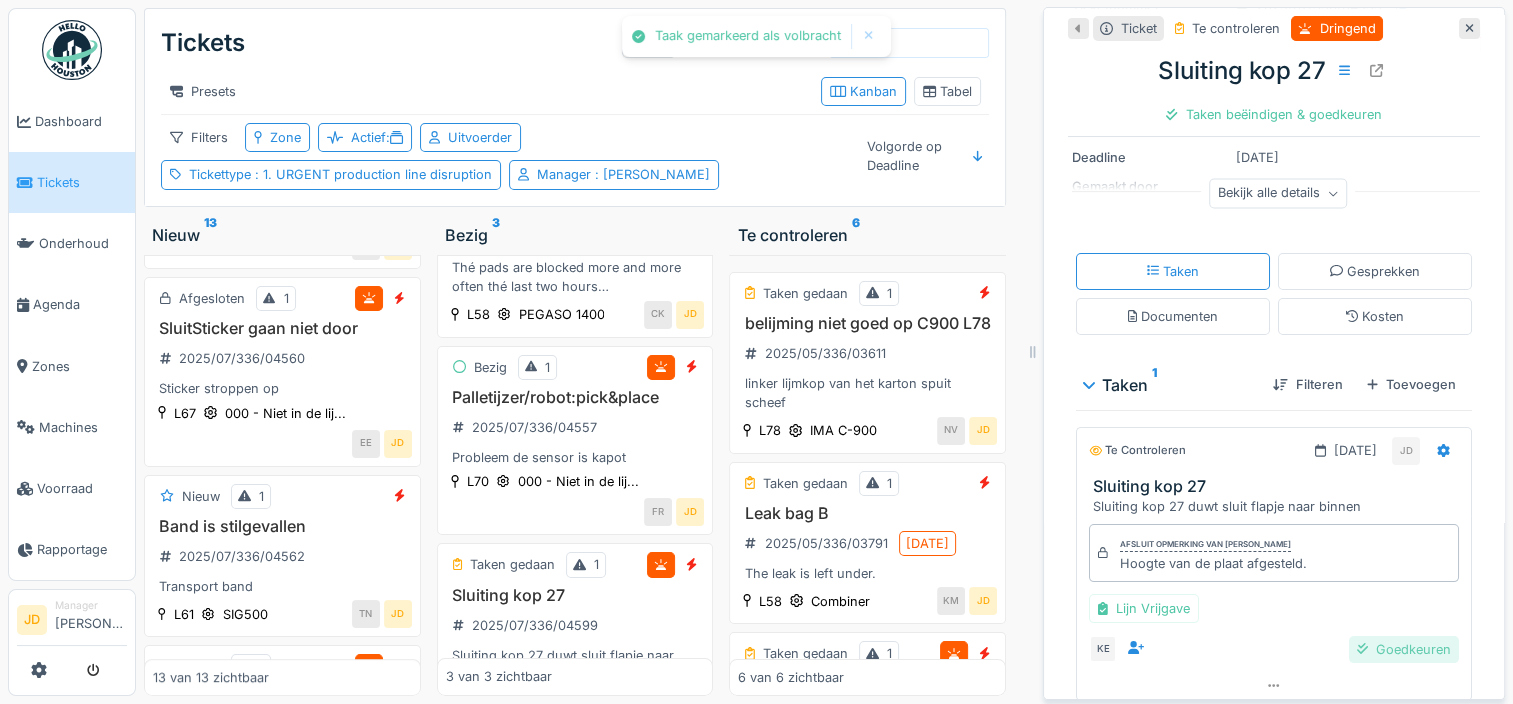 click on "Goedkeuren" at bounding box center (1404, 649) 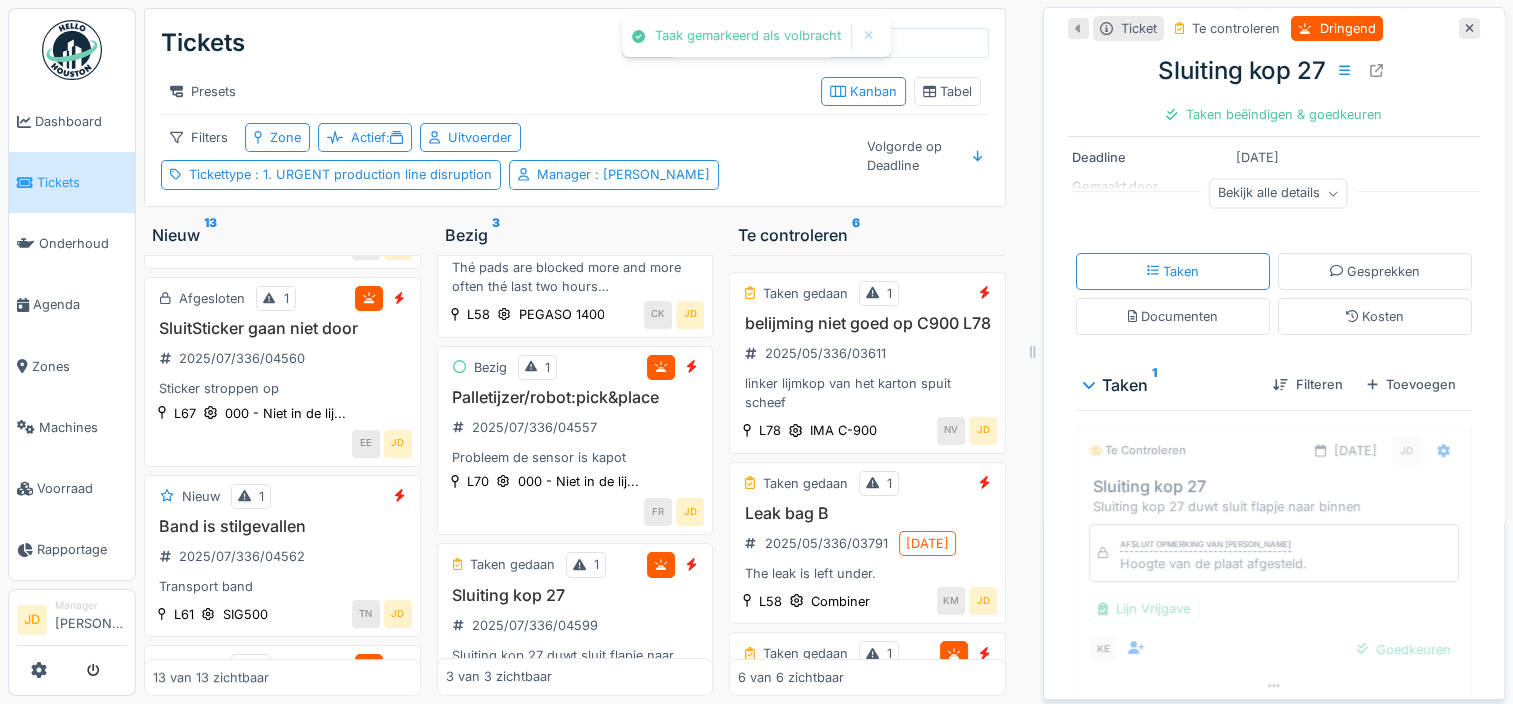 scroll, scrollTop: 214, scrollLeft: 0, axis: vertical 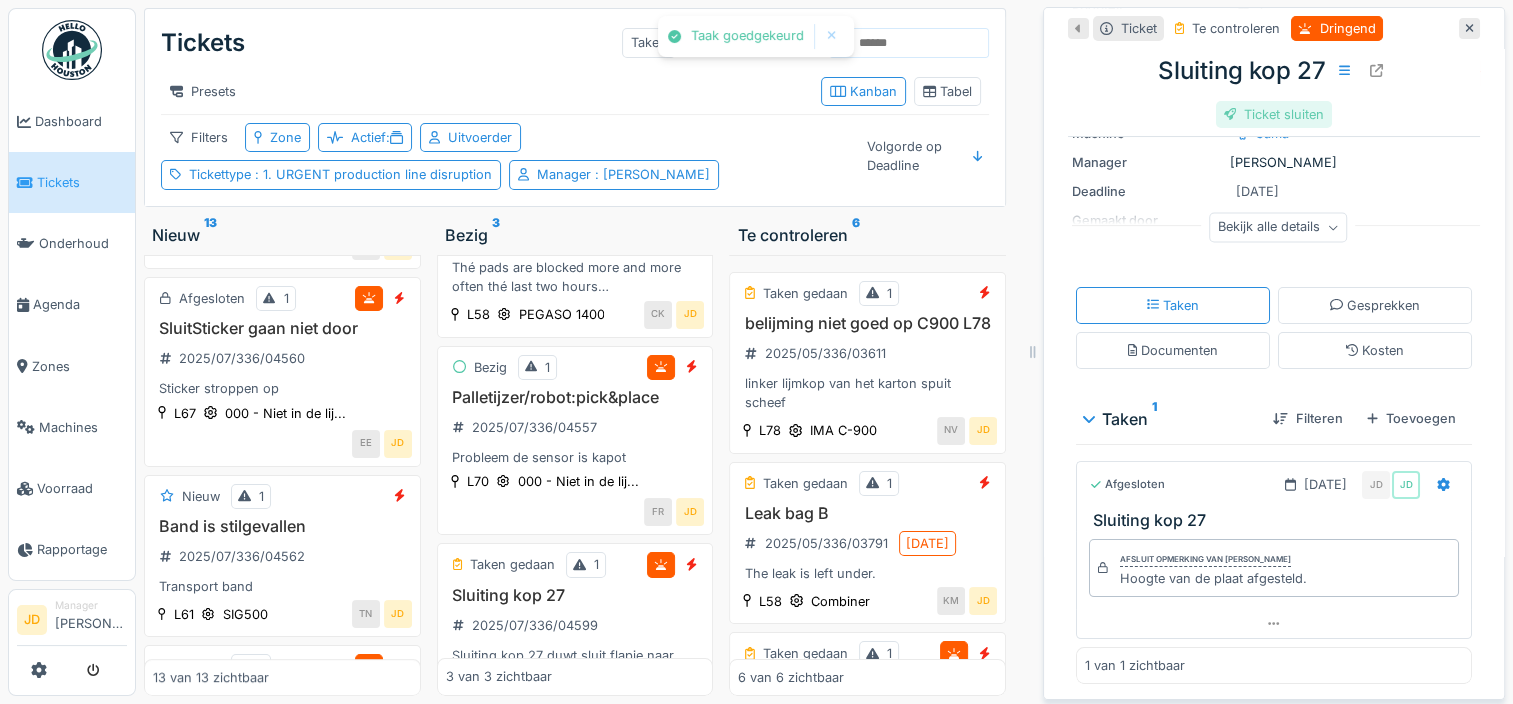 click on "Ticket sluiten" at bounding box center [1274, 114] 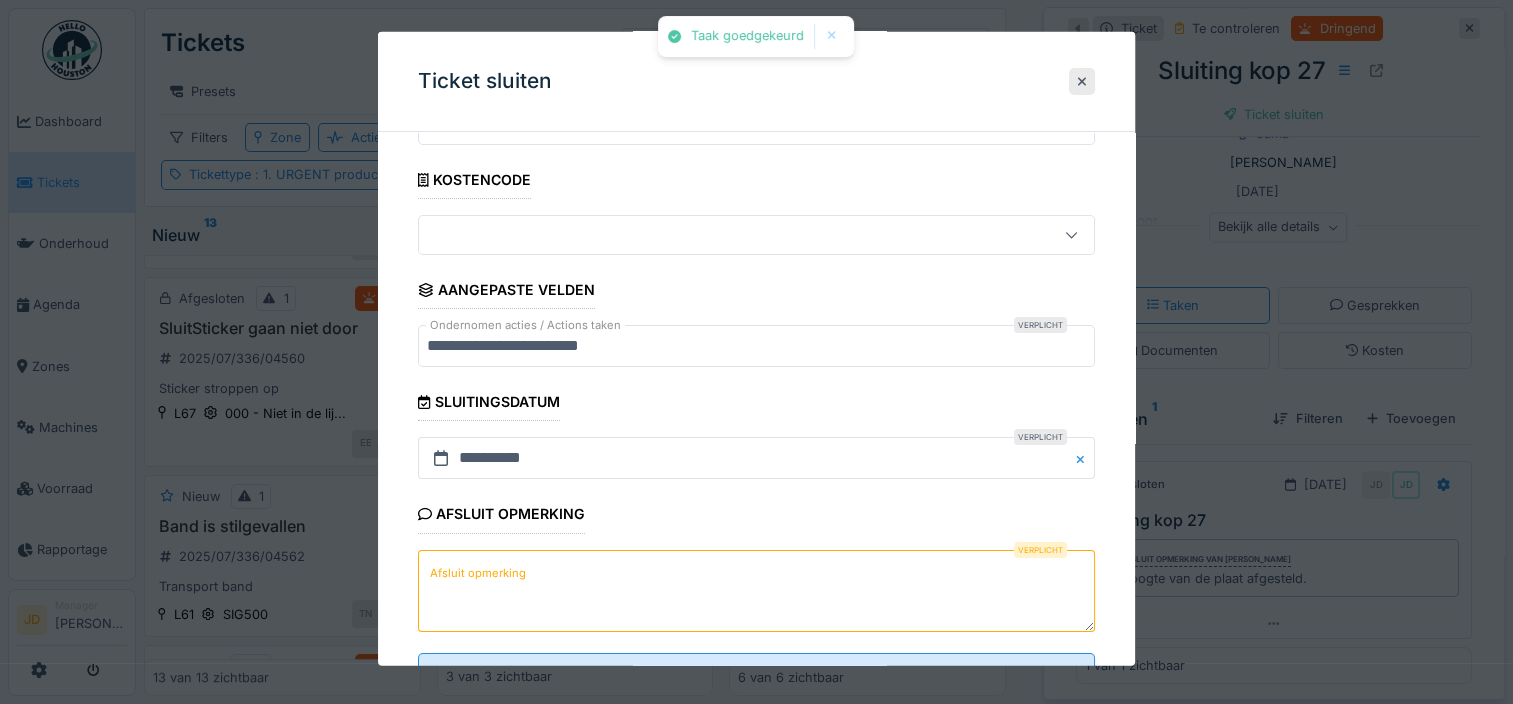 scroll, scrollTop: 179, scrollLeft: 0, axis: vertical 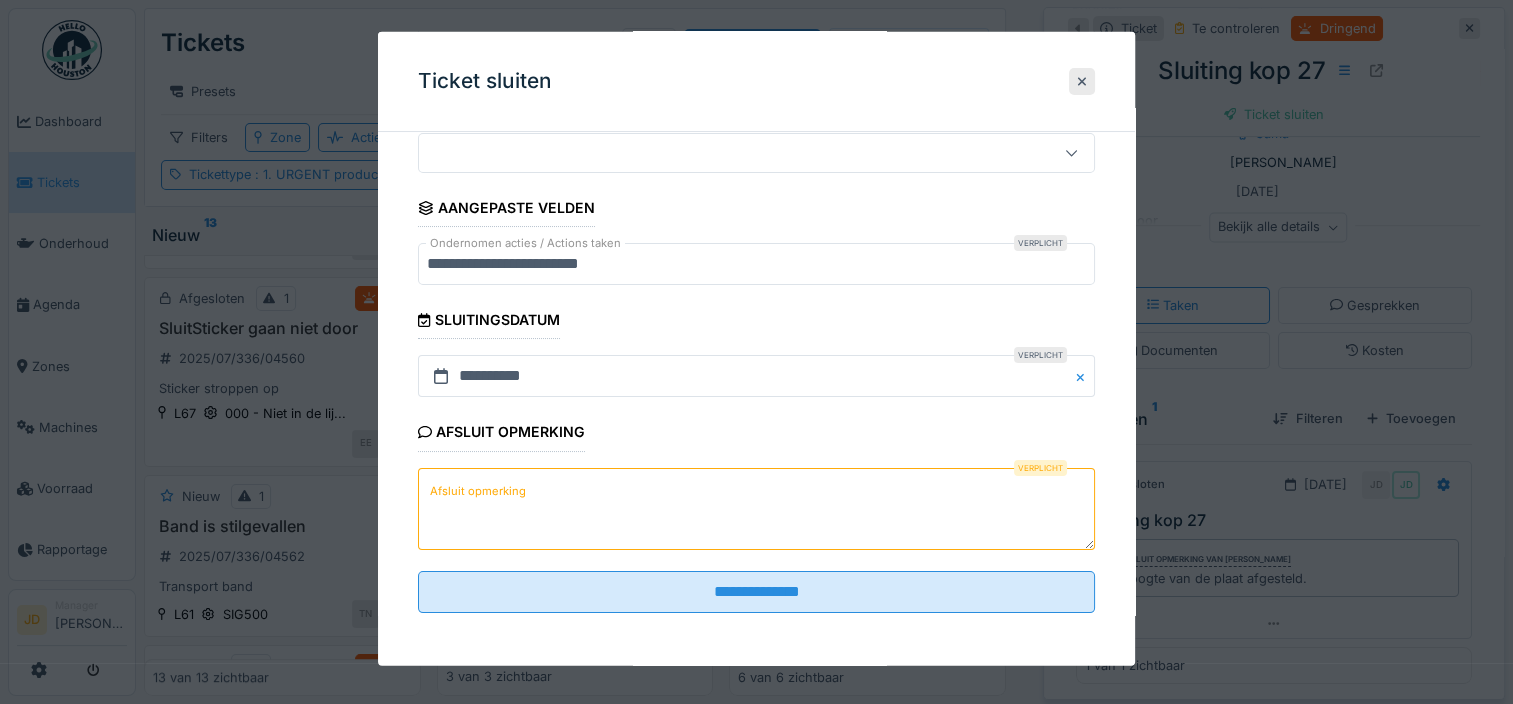 click on "Afsluit opmerking" at bounding box center (756, 508) 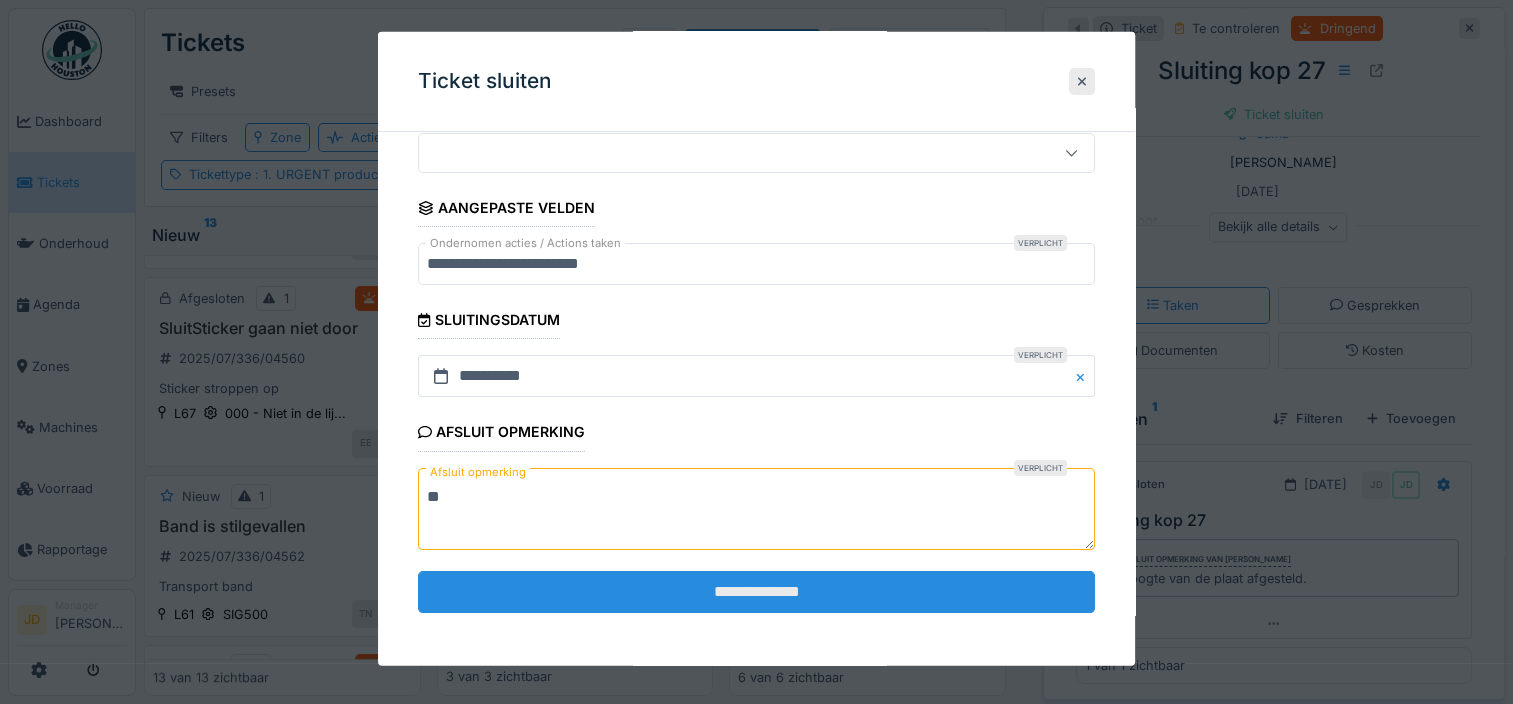 type on "**" 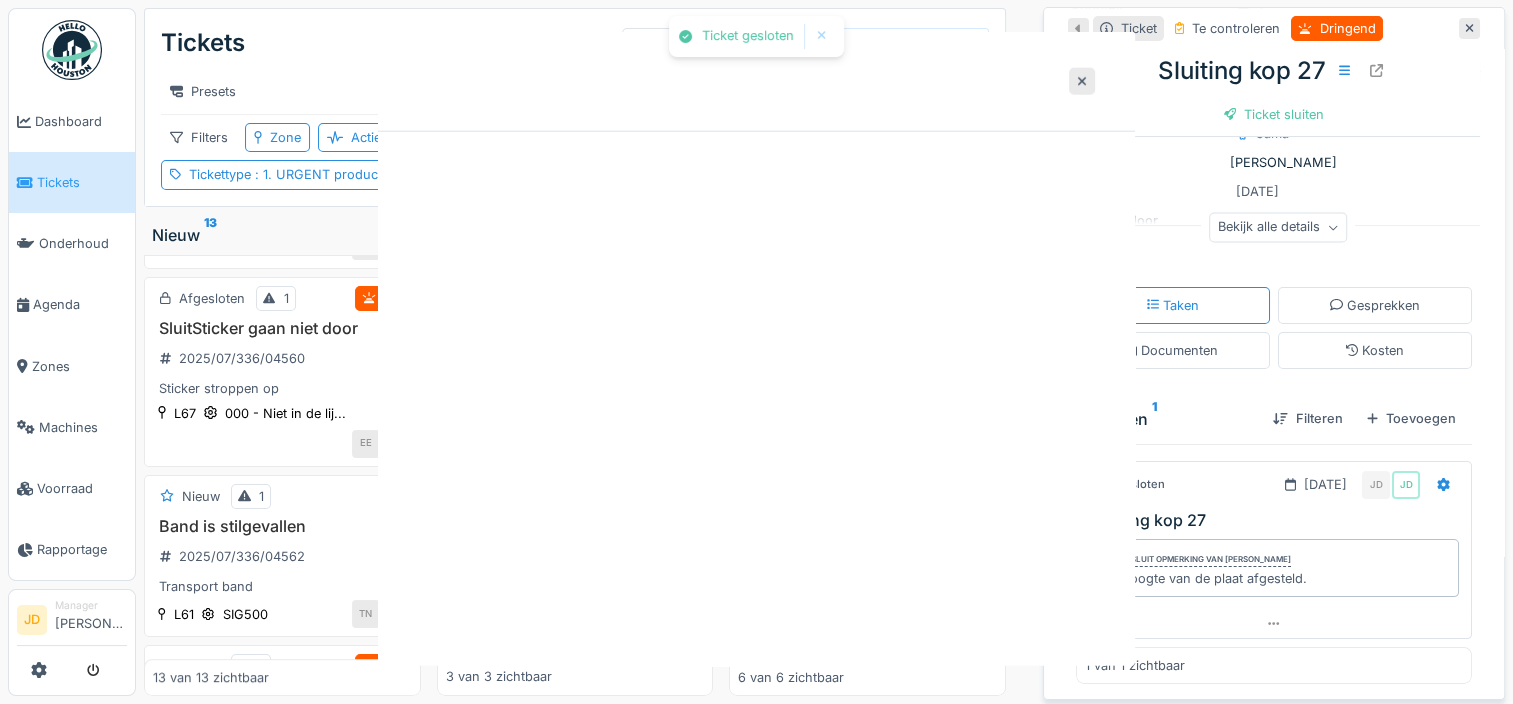 scroll, scrollTop: 0, scrollLeft: 0, axis: both 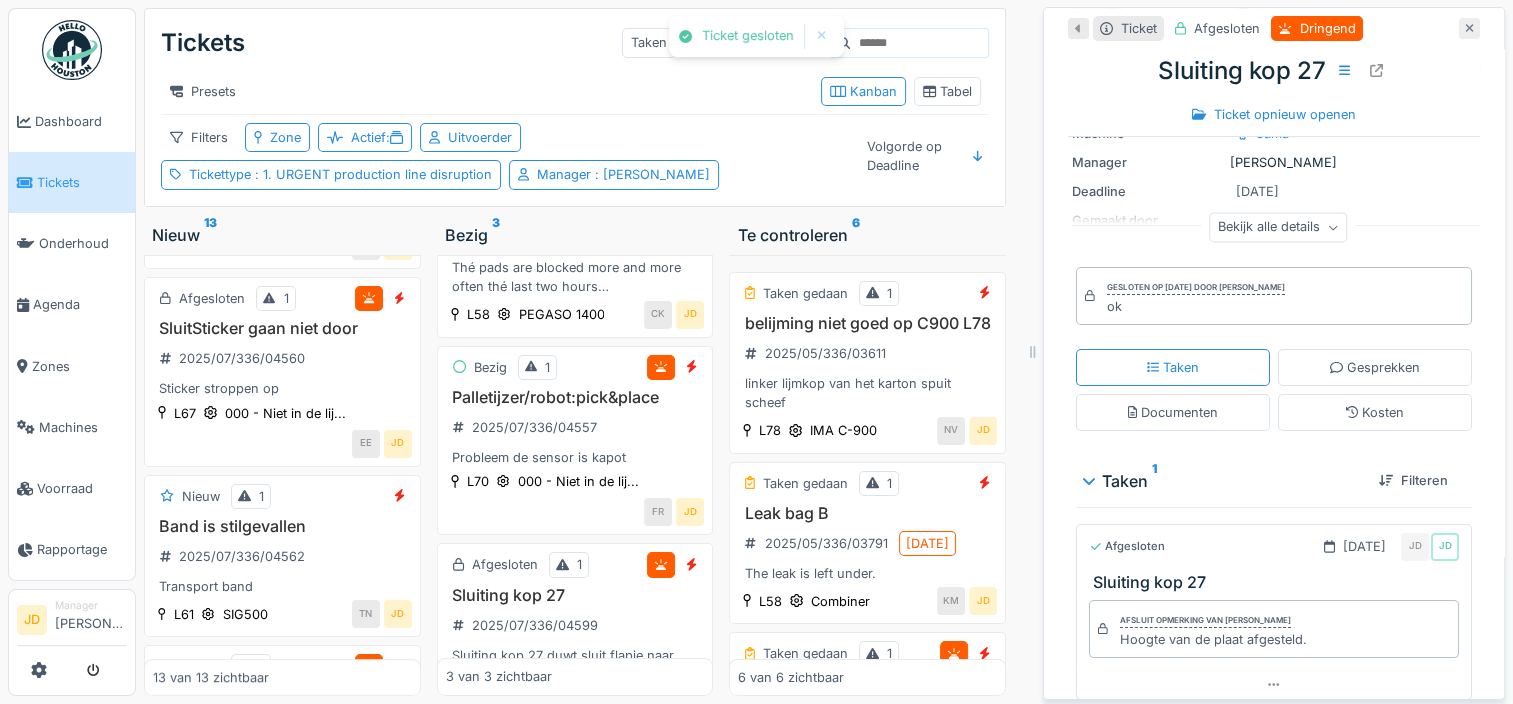 click 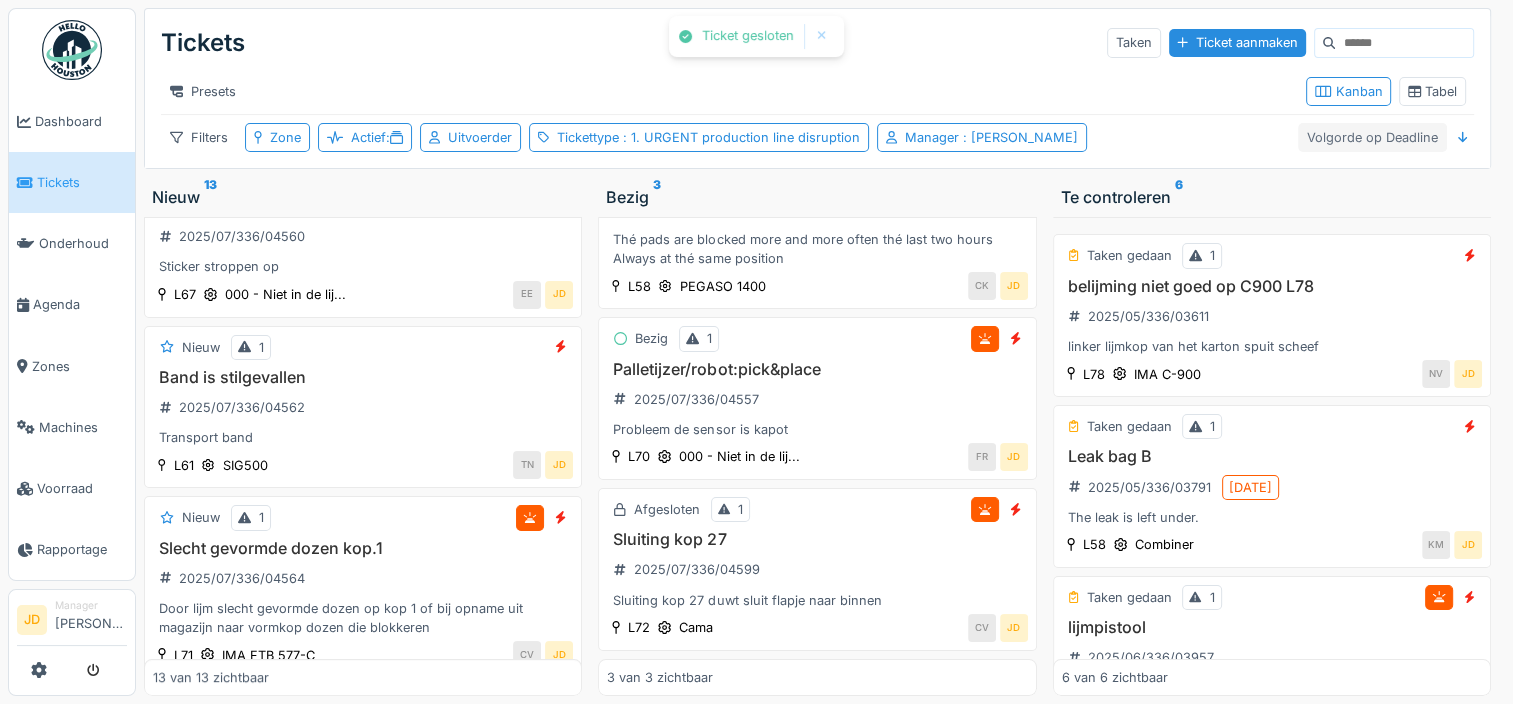scroll, scrollTop: 500, scrollLeft: 0, axis: vertical 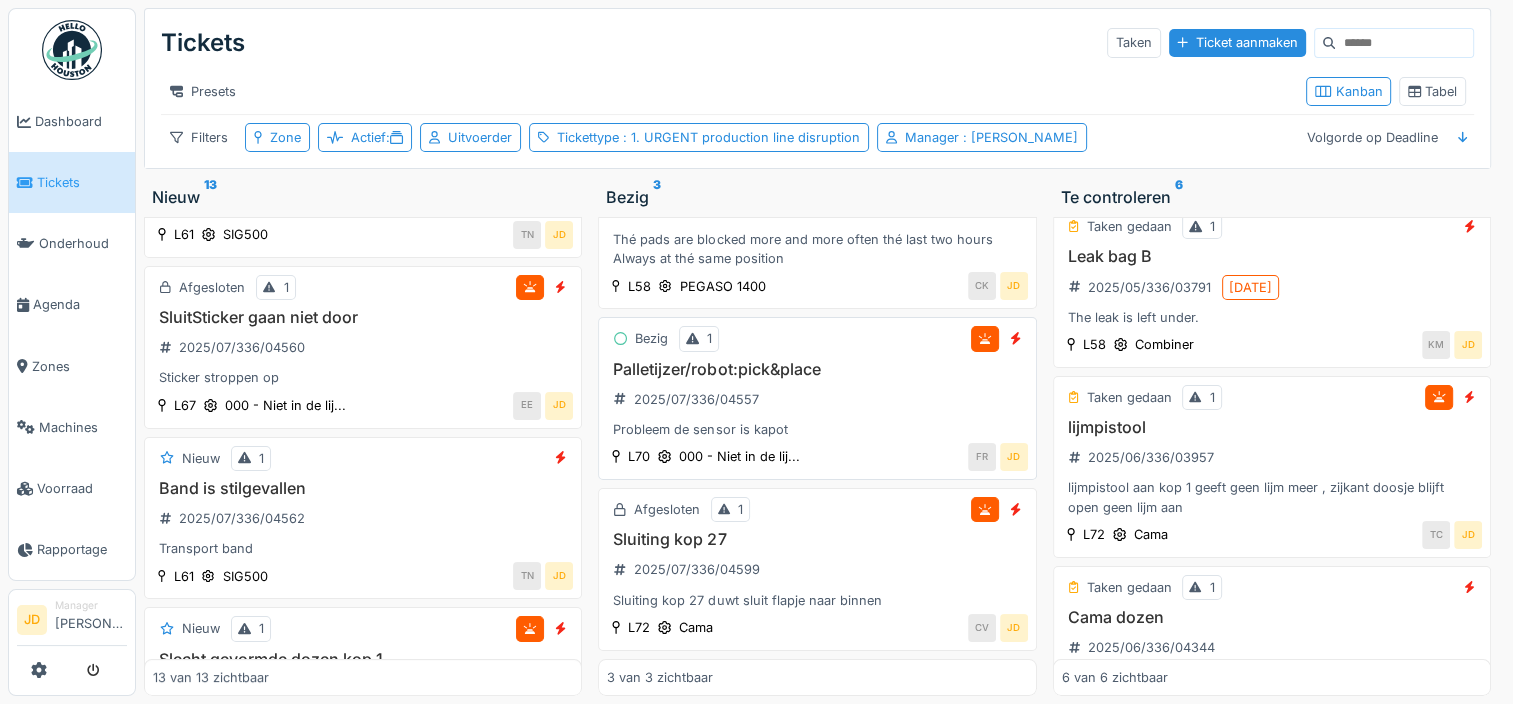 click on "Palletijzer/robot:pick&place 2025/07/336/04557 Probleem de sensor is kapot" at bounding box center [817, 400] 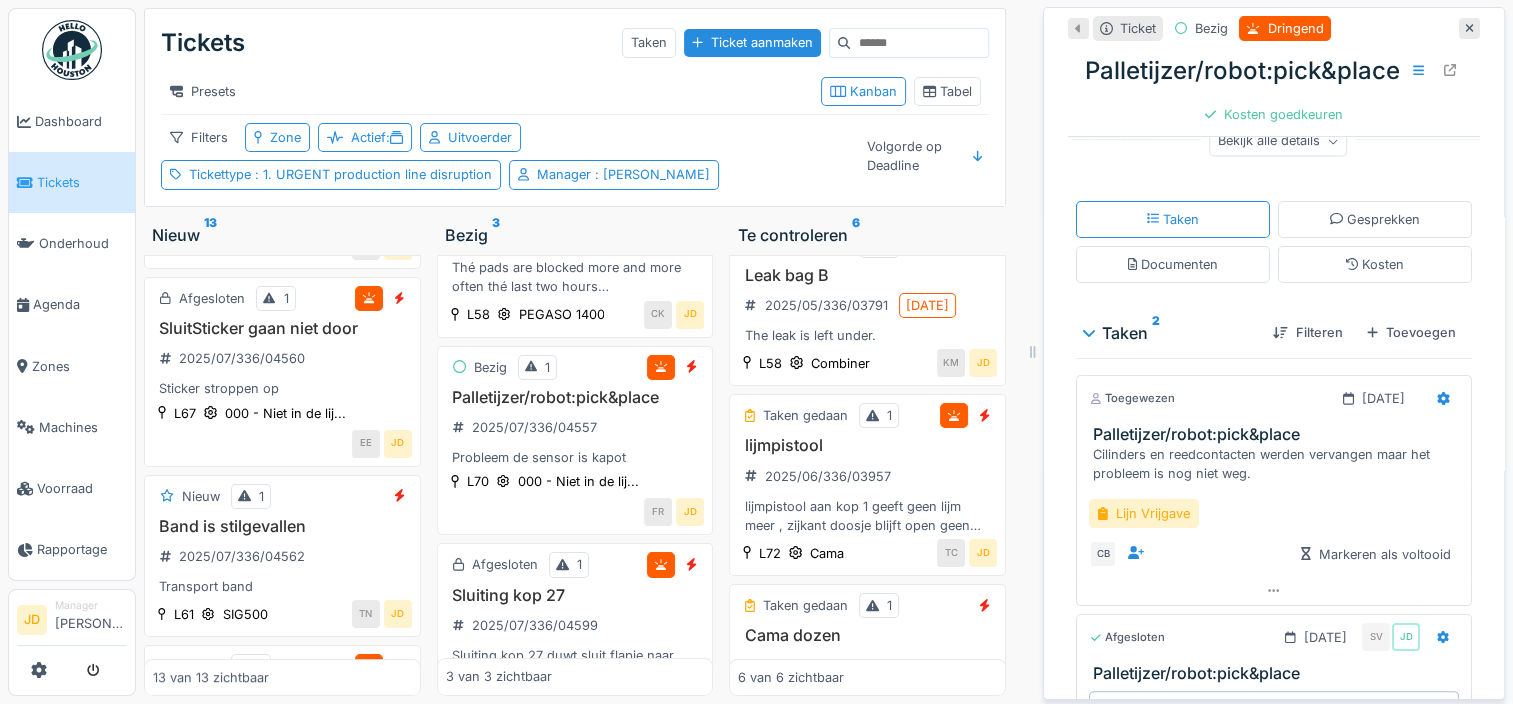 scroll, scrollTop: 471, scrollLeft: 0, axis: vertical 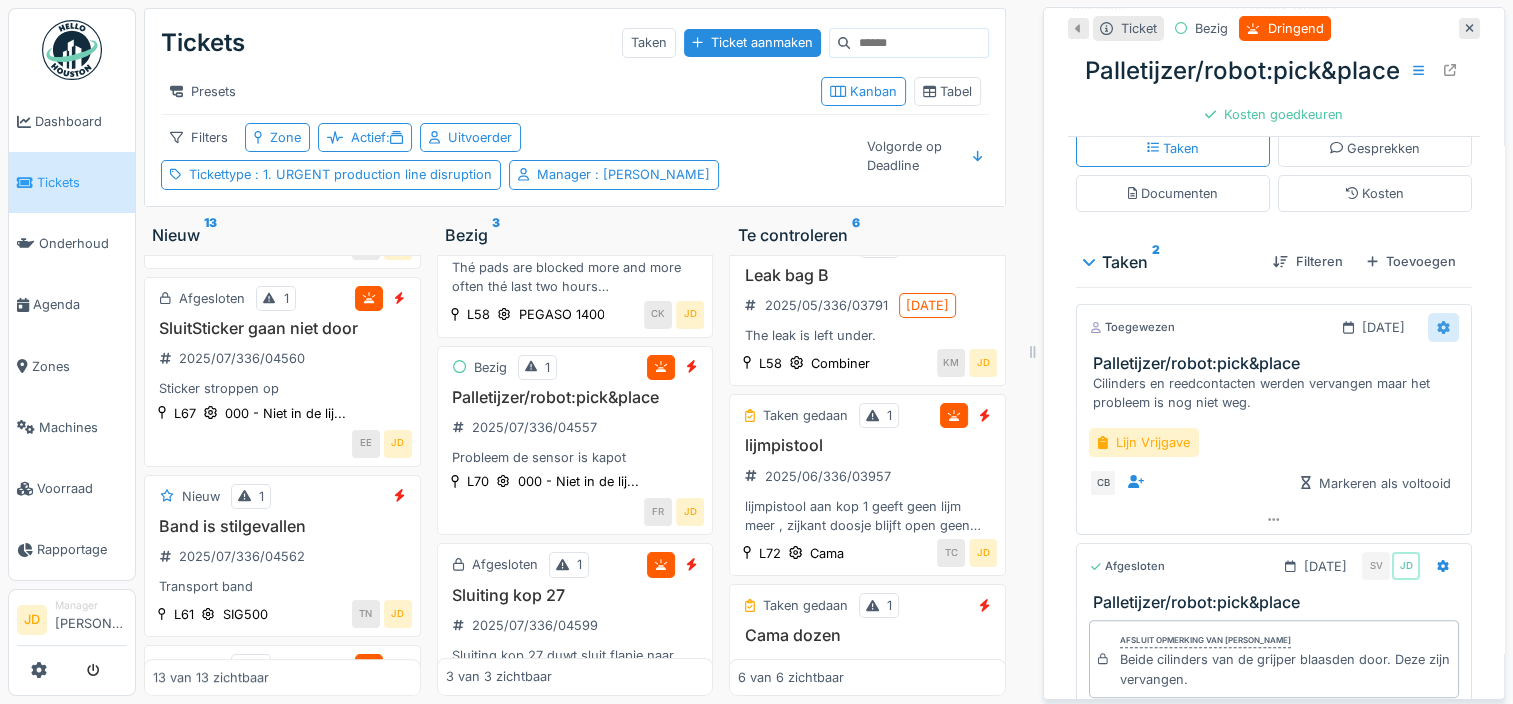click 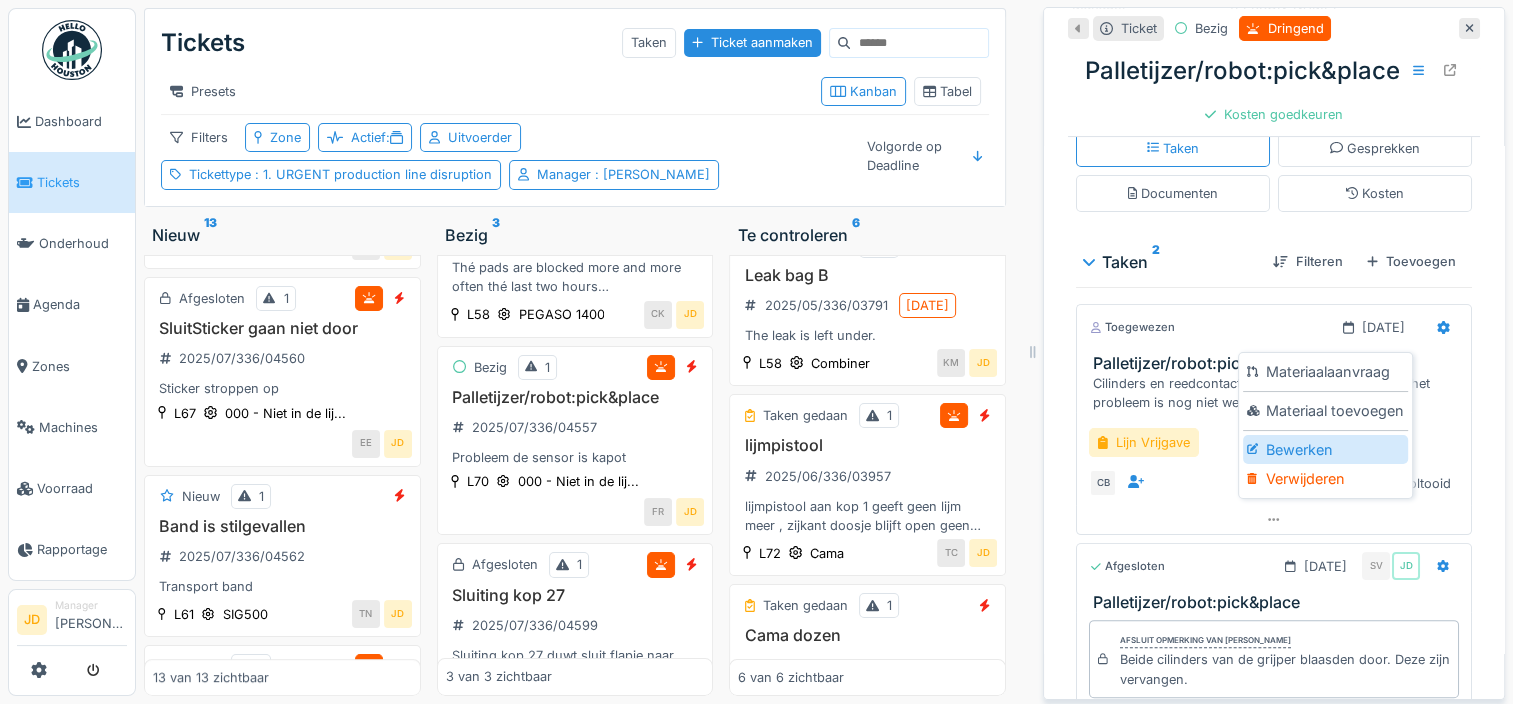 click on "Bewerken" at bounding box center [1325, 450] 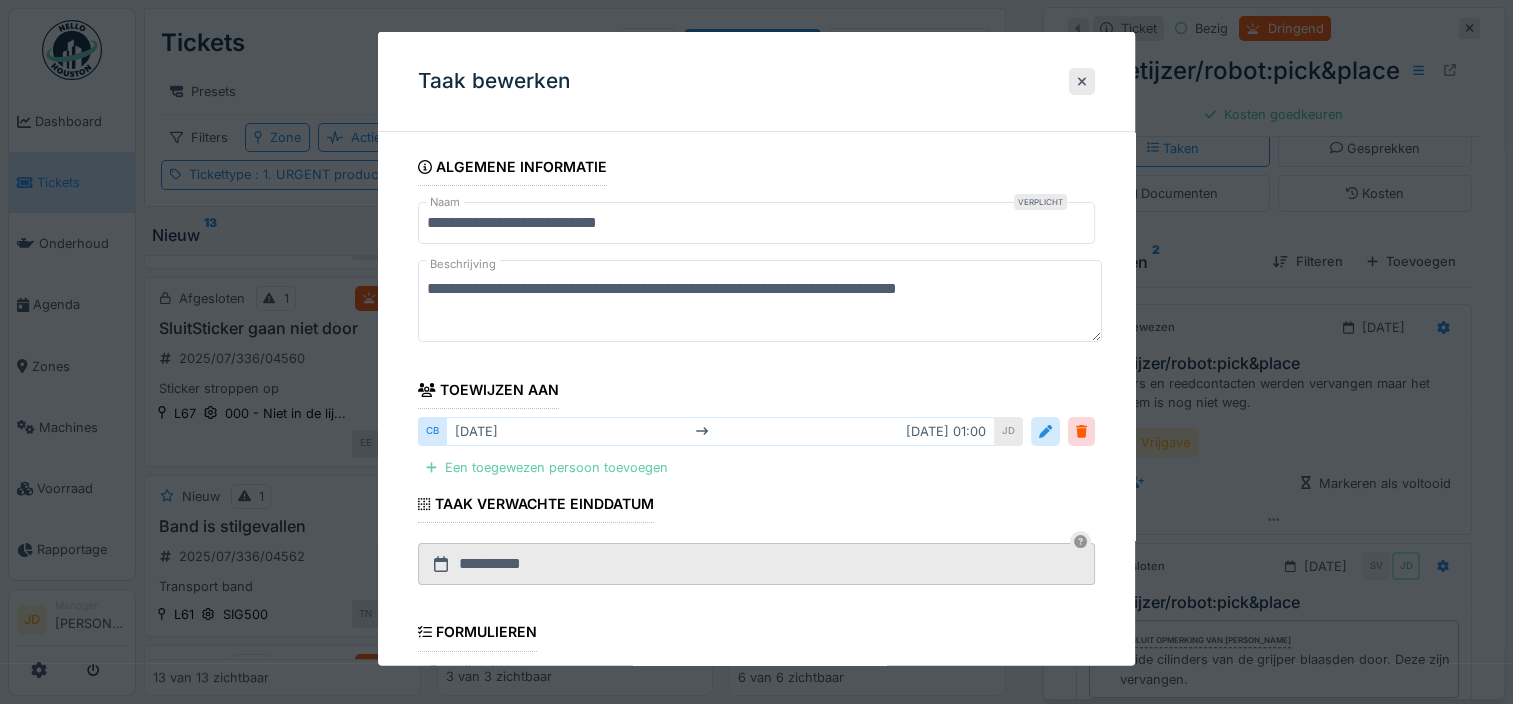 click on "Een toegewezen persoon toevoegen" at bounding box center (547, 467) 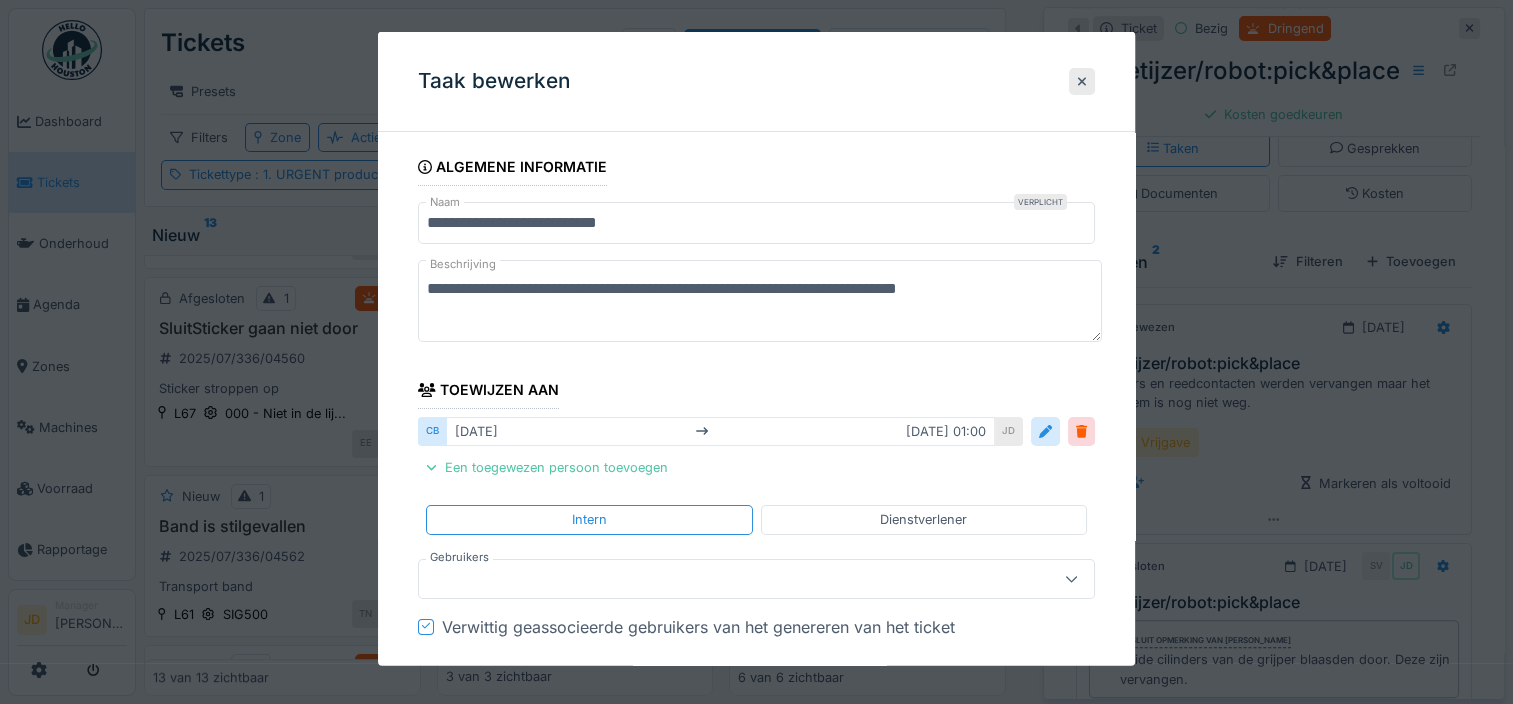 click at bounding box center [722, 578] 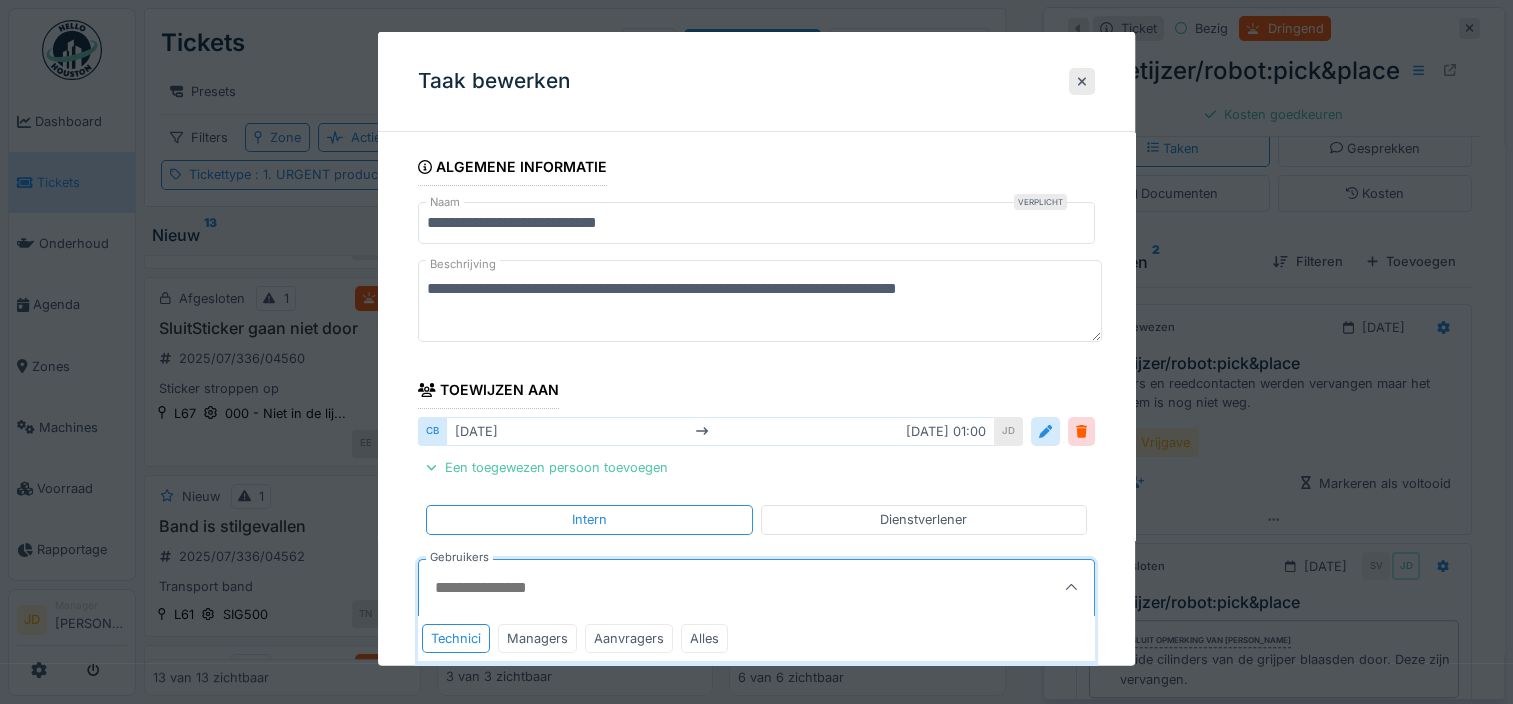 click on "Gebruikers" at bounding box center [710, 587] 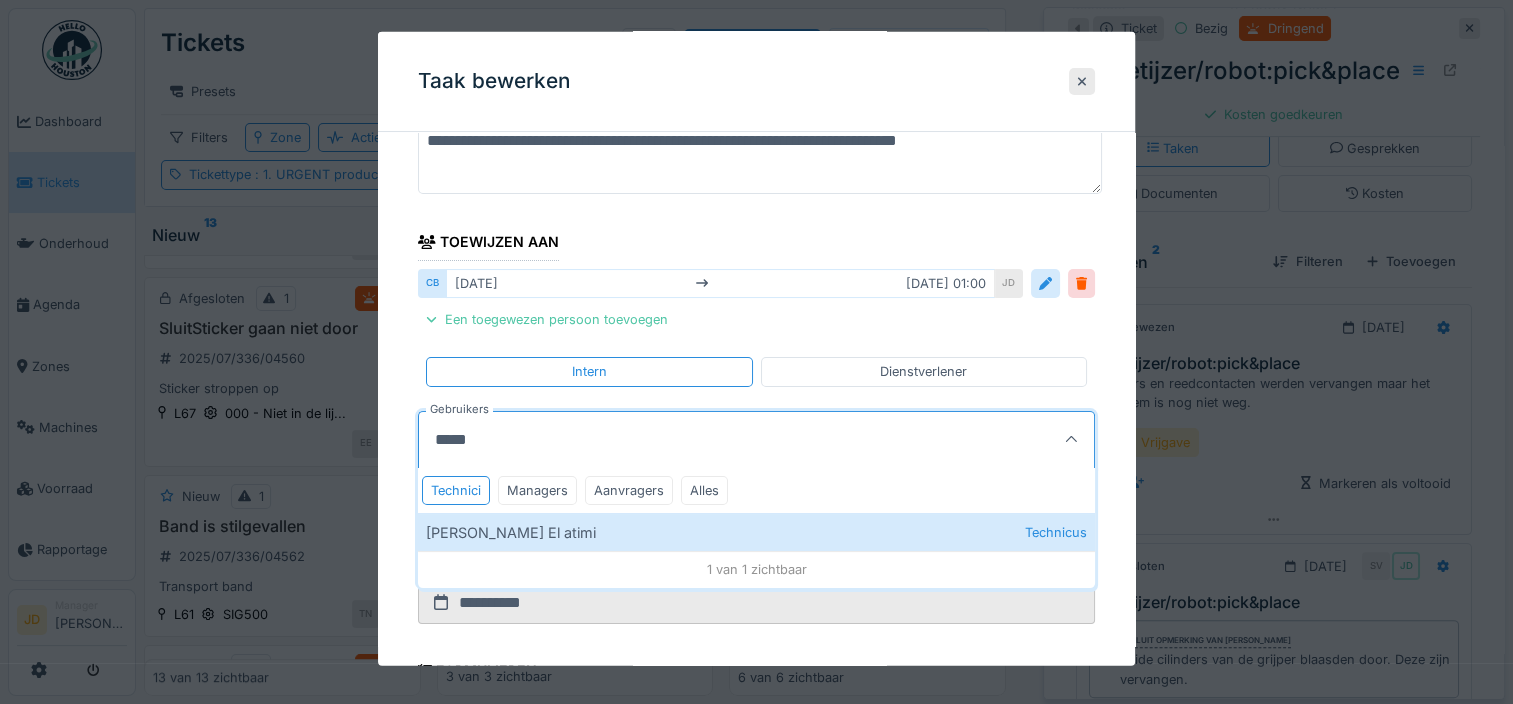 scroll, scrollTop: 156, scrollLeft: 0, axis: vertical 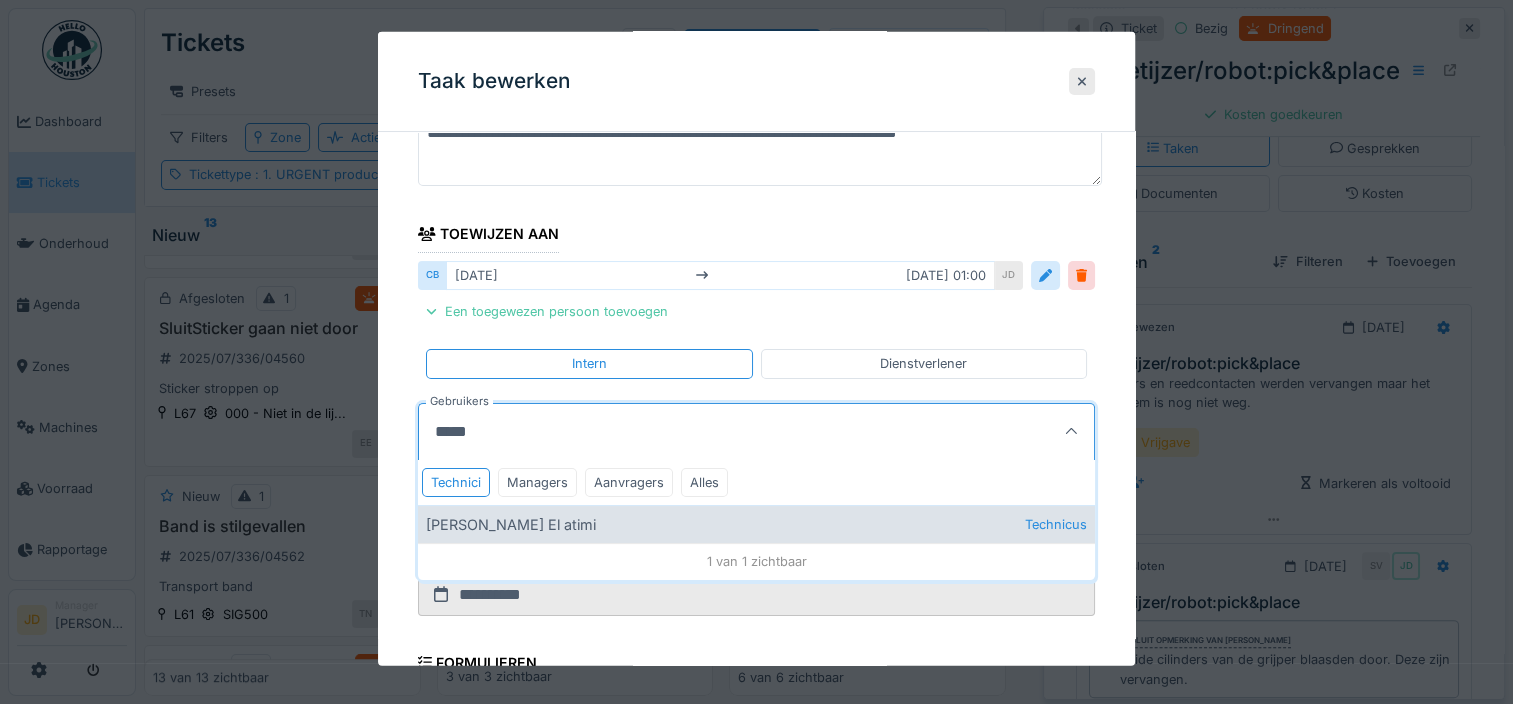type on "*****" 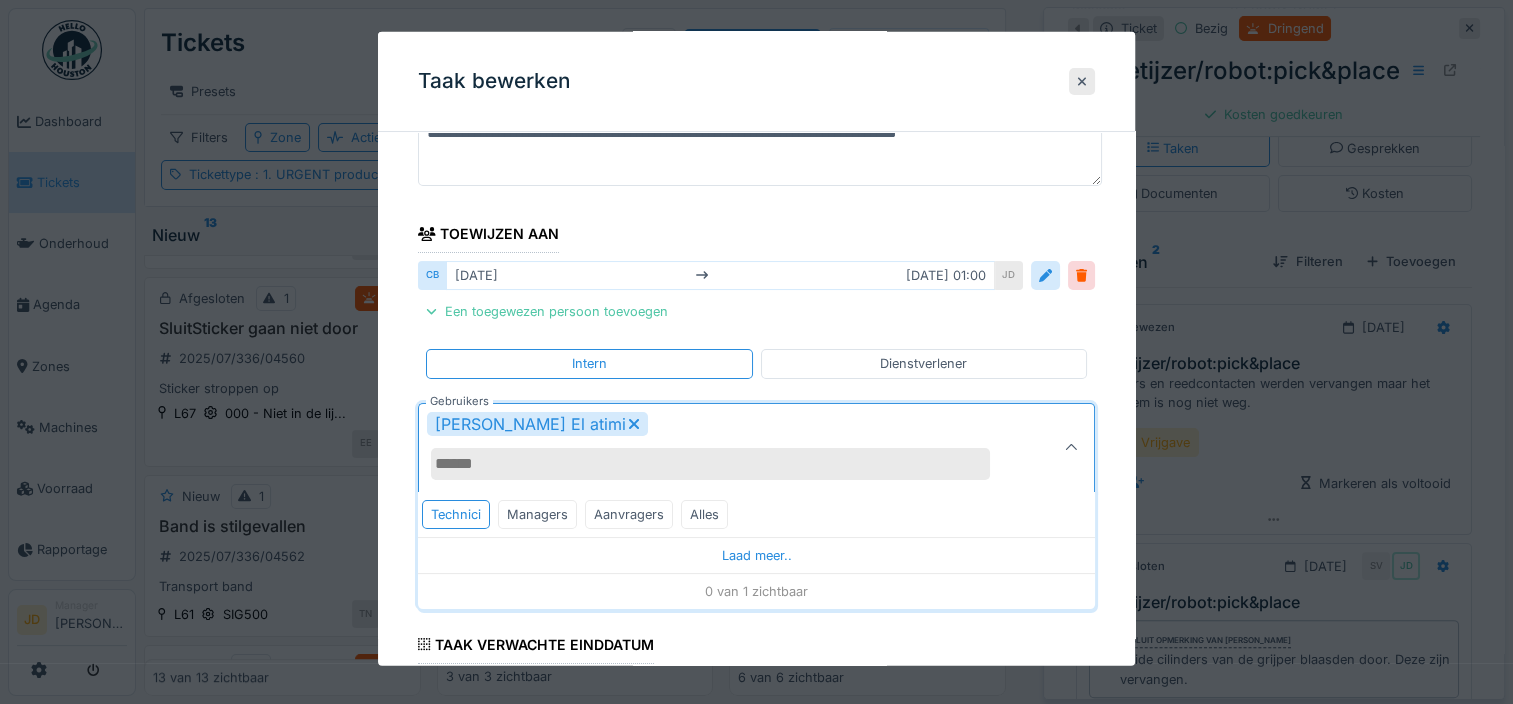 click on "[PERSON_NAME] El atimi" at bounding box center [722, 447] 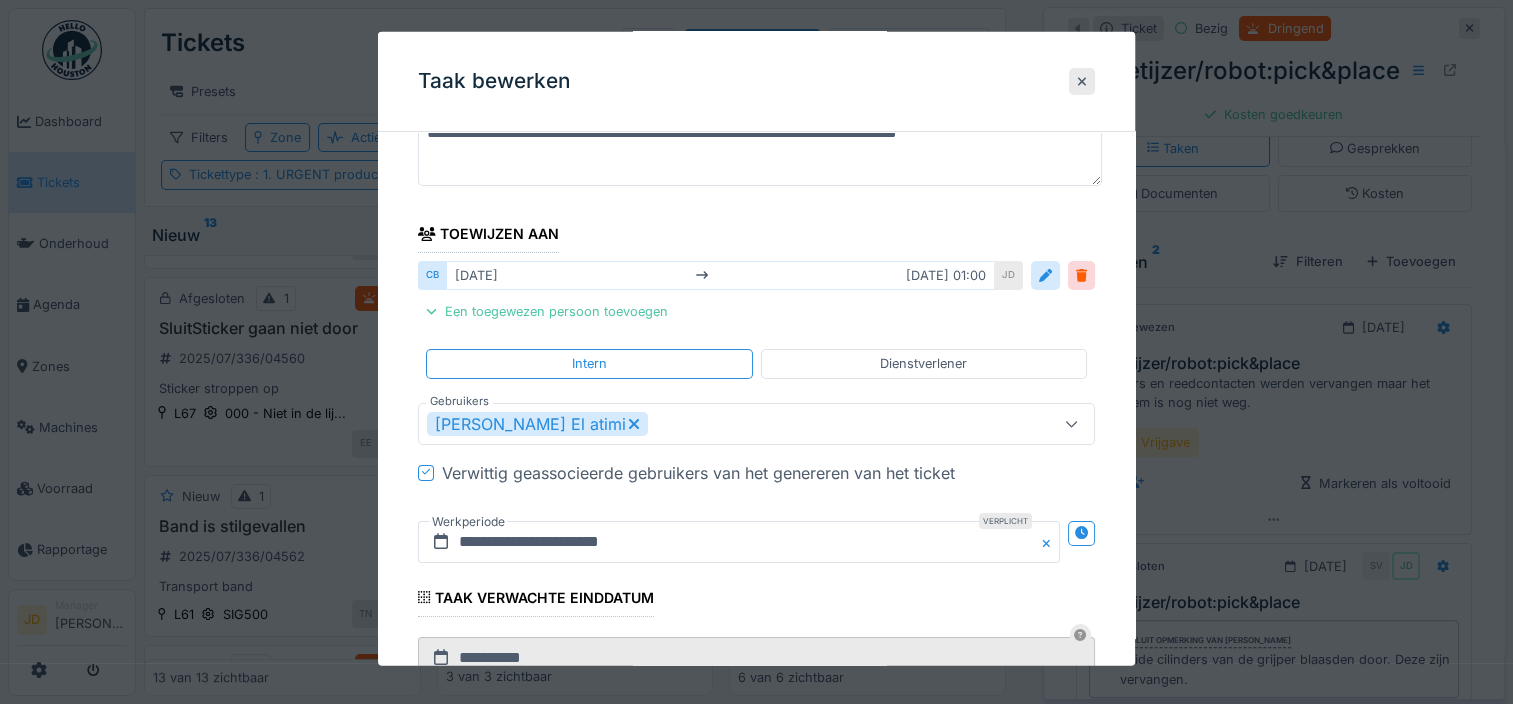 click on "[PERSON_NAME] El atimi" at bounding box center (722, 423) 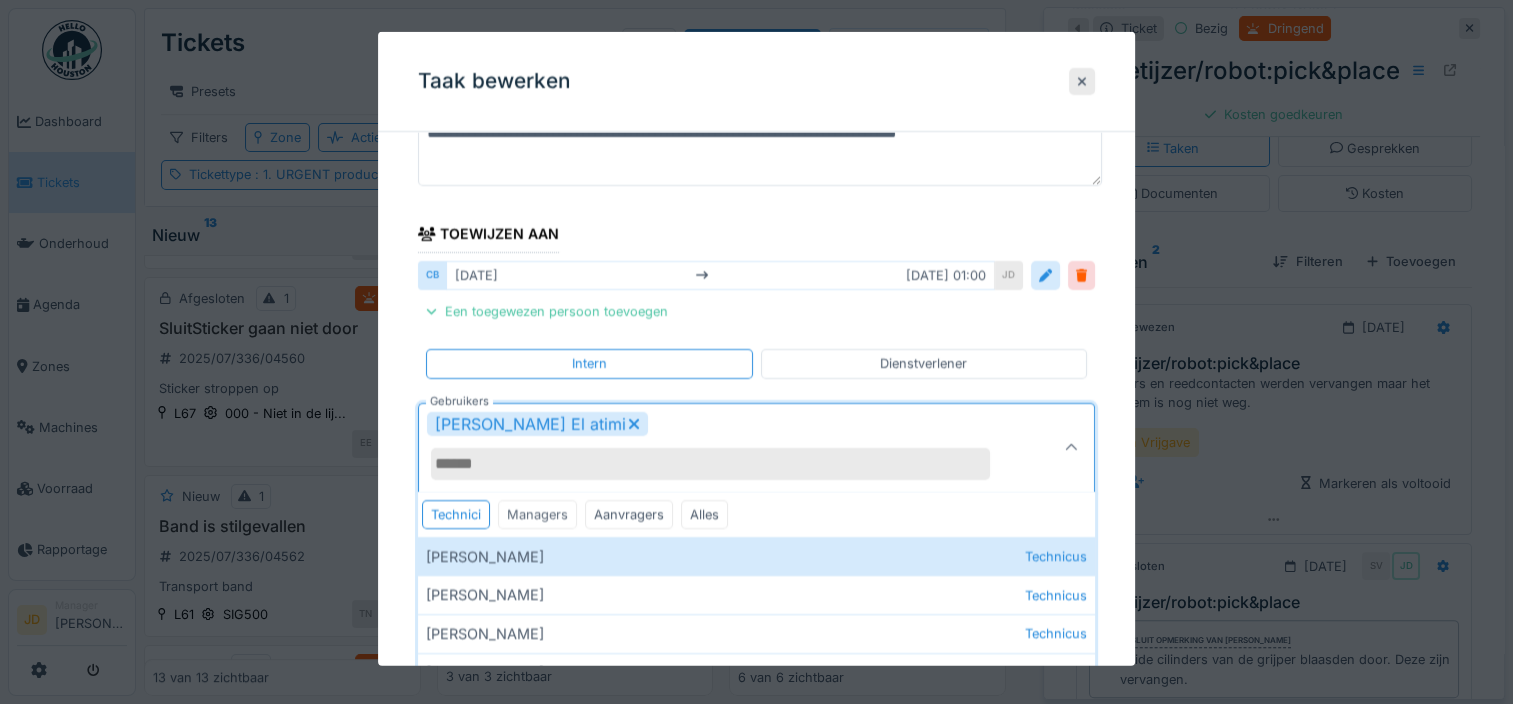 click on "Managers" at bounding box center (537, 513) 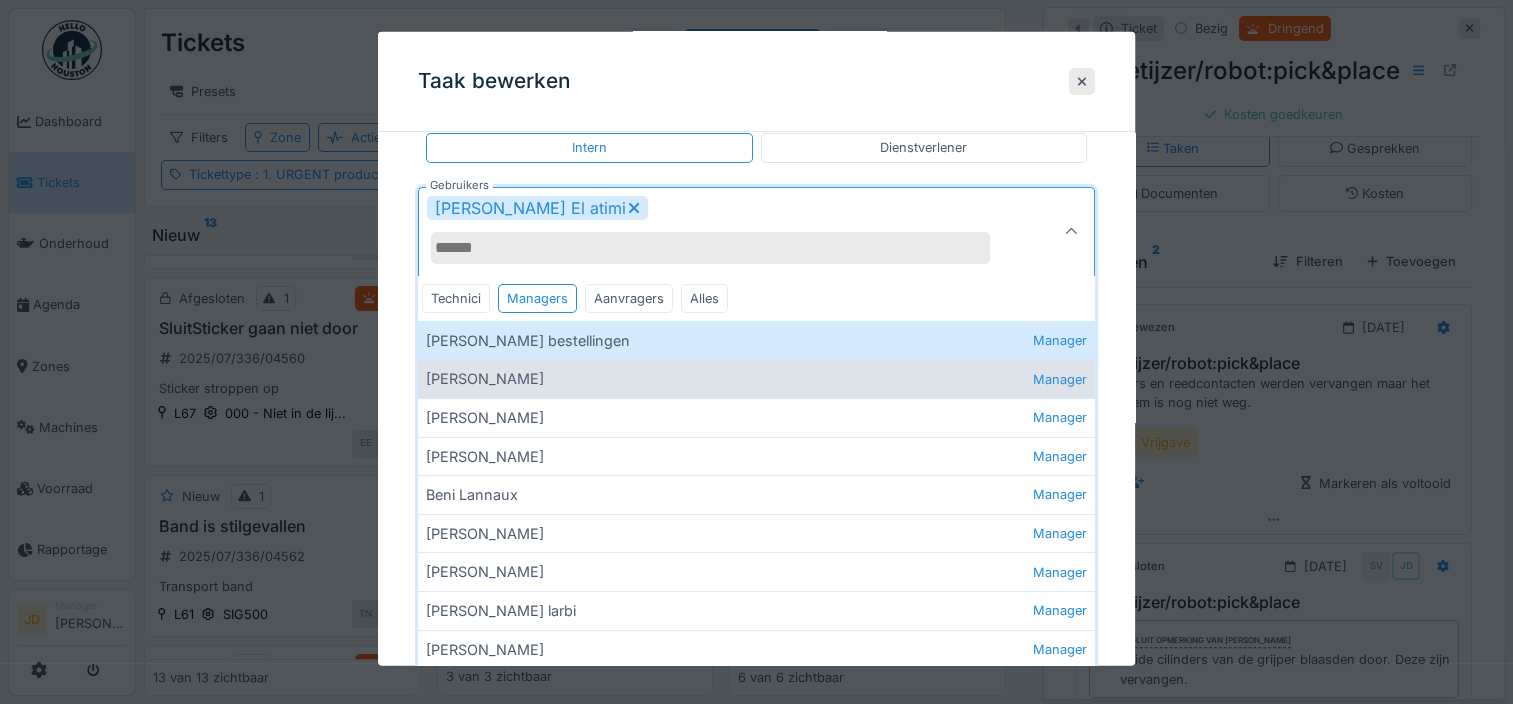 scroll, scrollTop: 374, scrollLeft: 0, axis: vertical 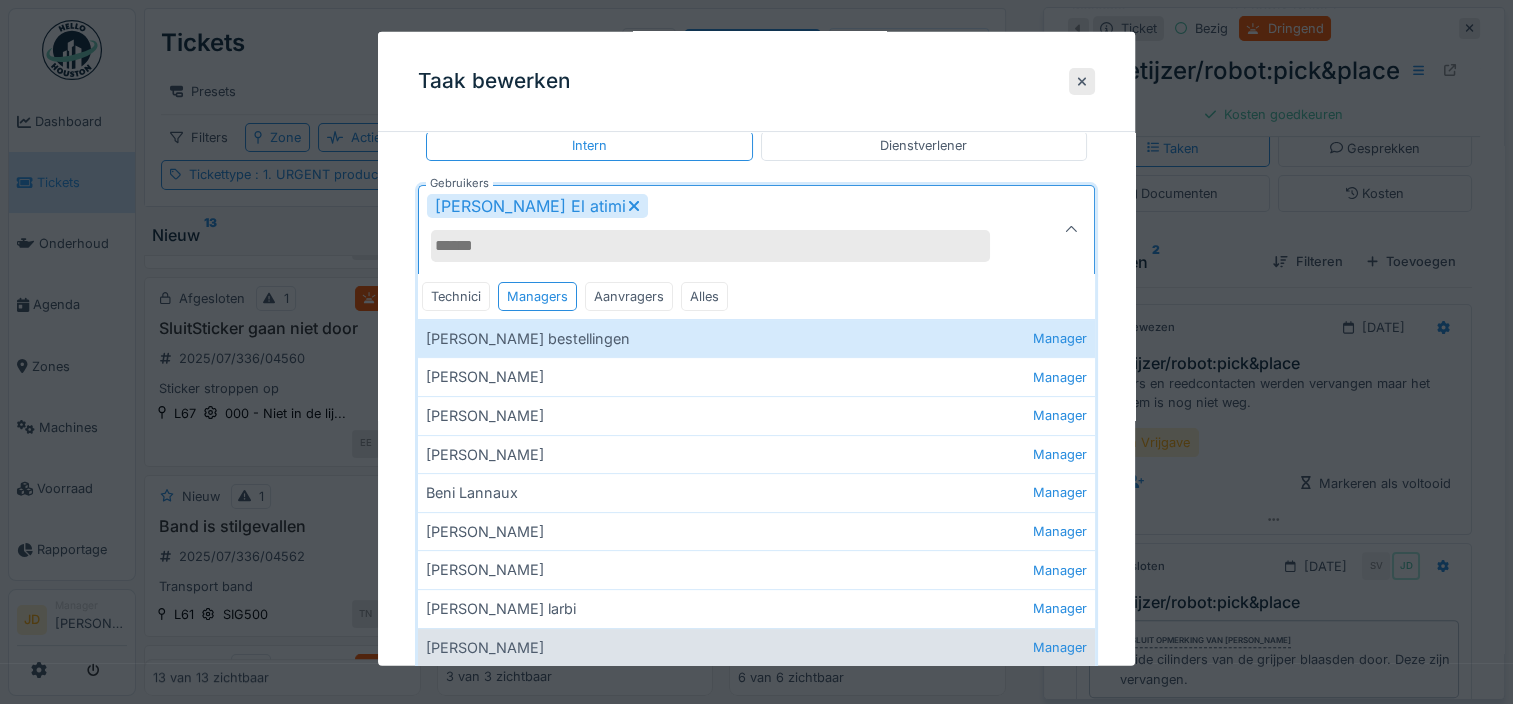 click on "[PERSON_NAME] wit   Manager" at bounding box center [756, 646] 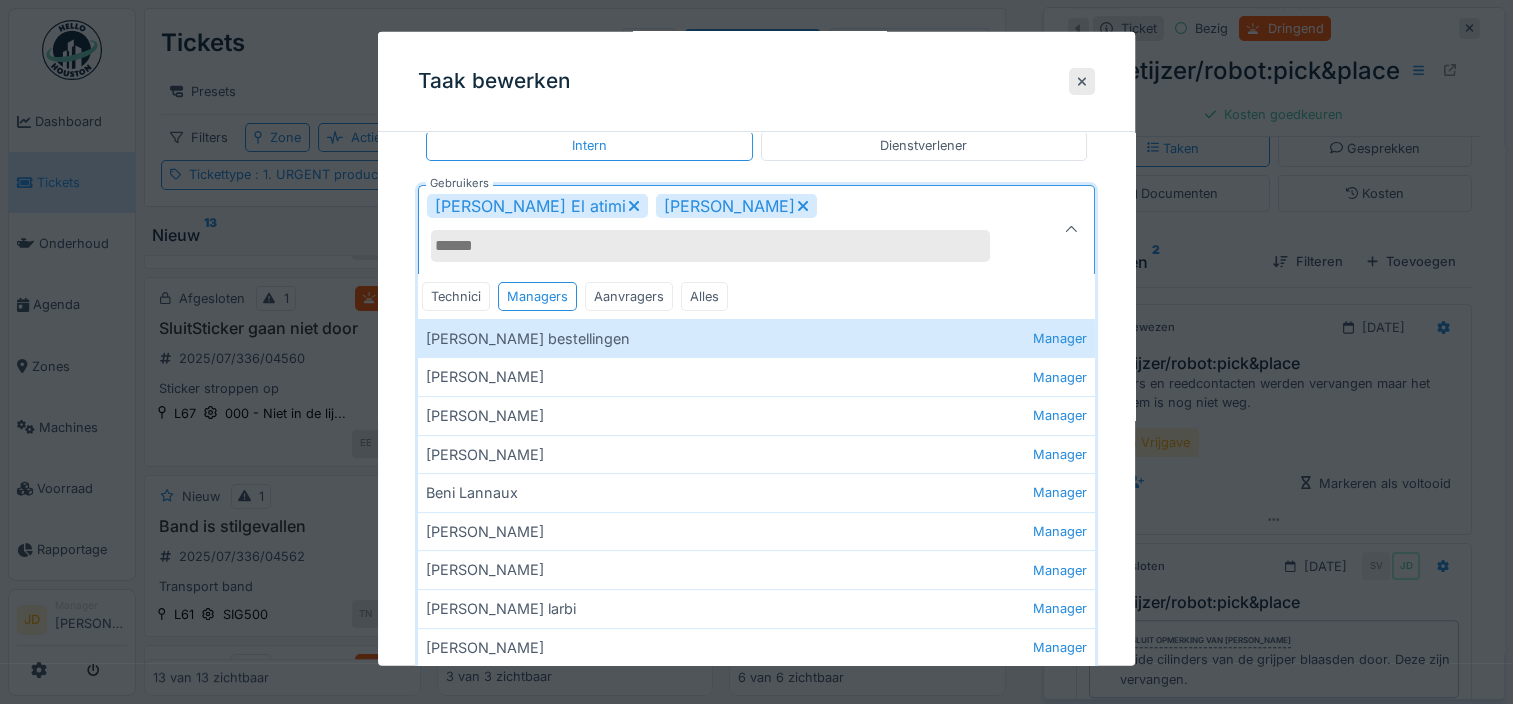 click 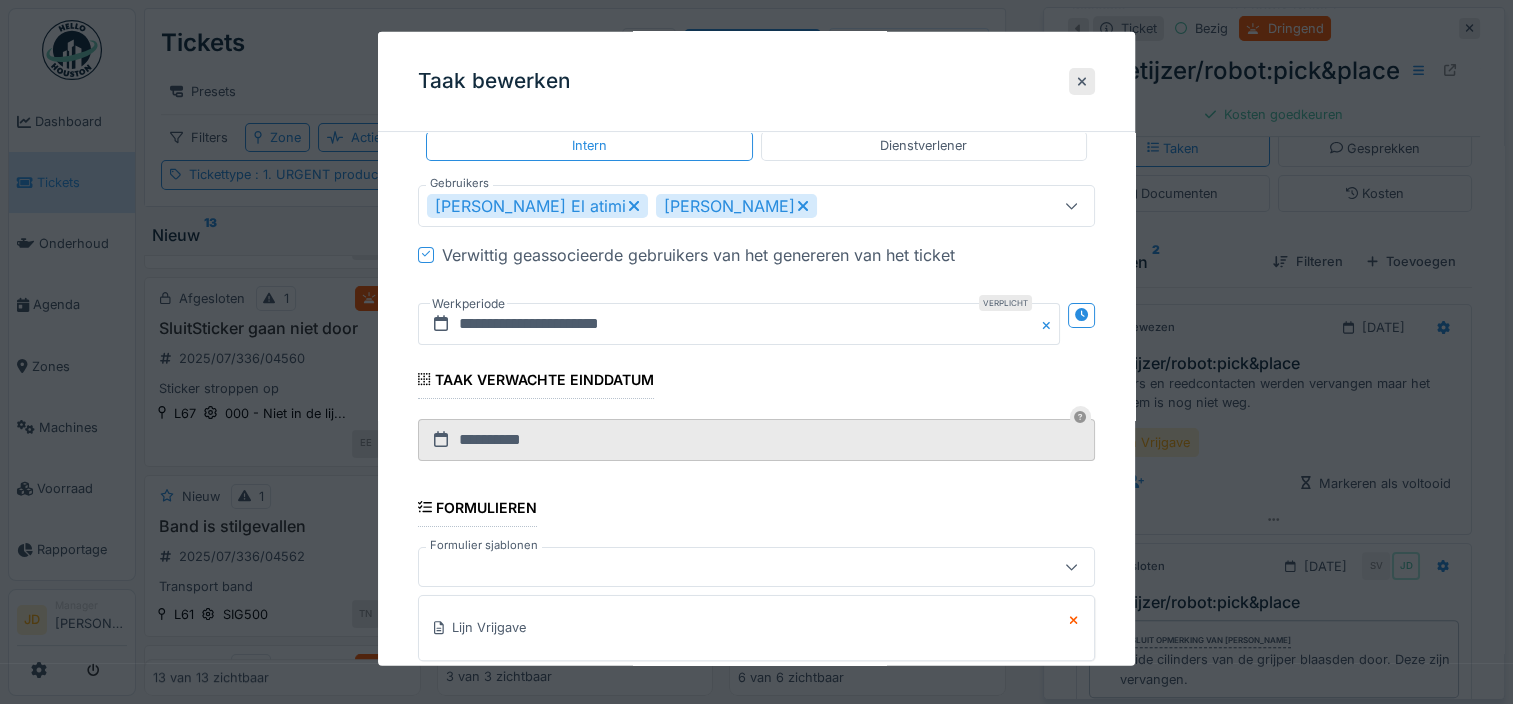 scroll, scrollTop: 620, scrollLeft: 0, axis: vertical 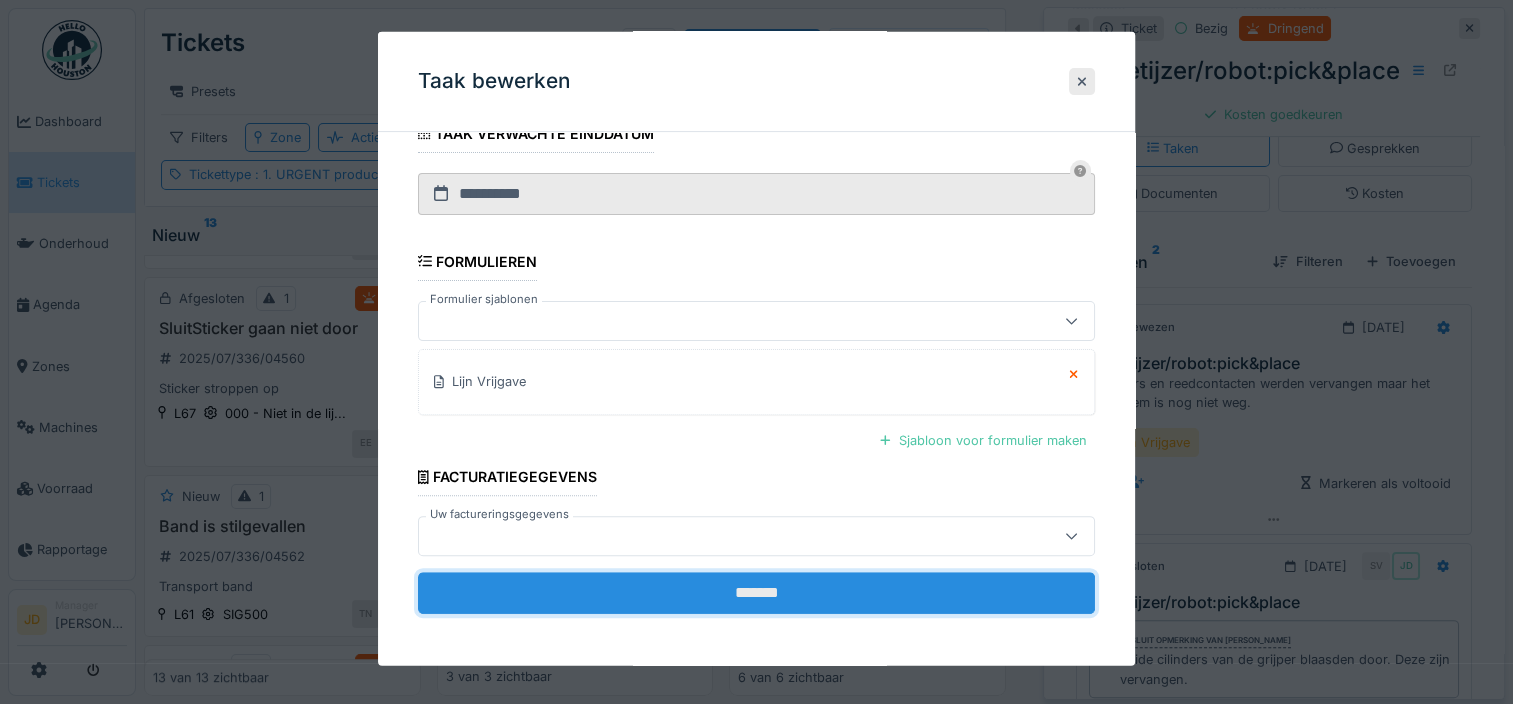 click on "*******" at bounding box center [756, 593] 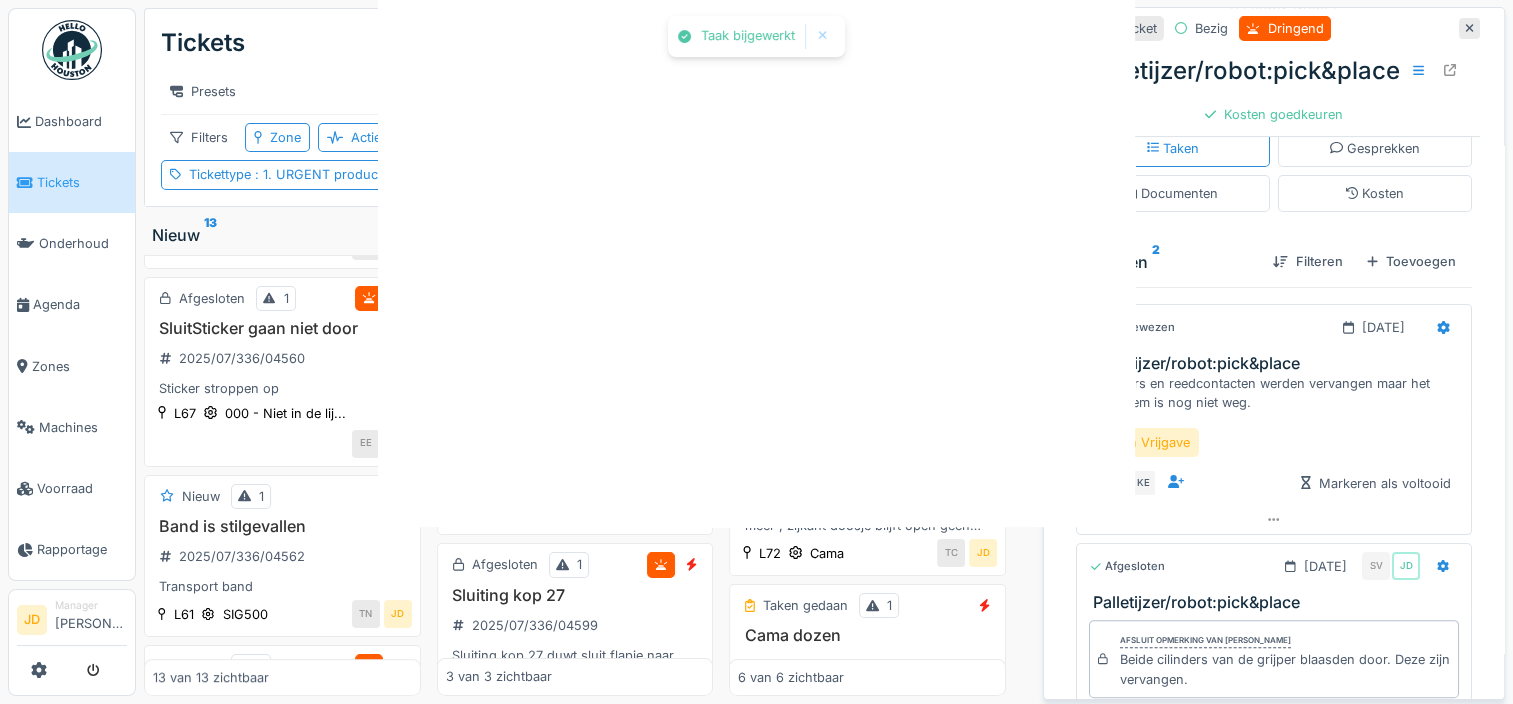 scroll, scrollTop: 0, scrollLeft: 0, axis: both 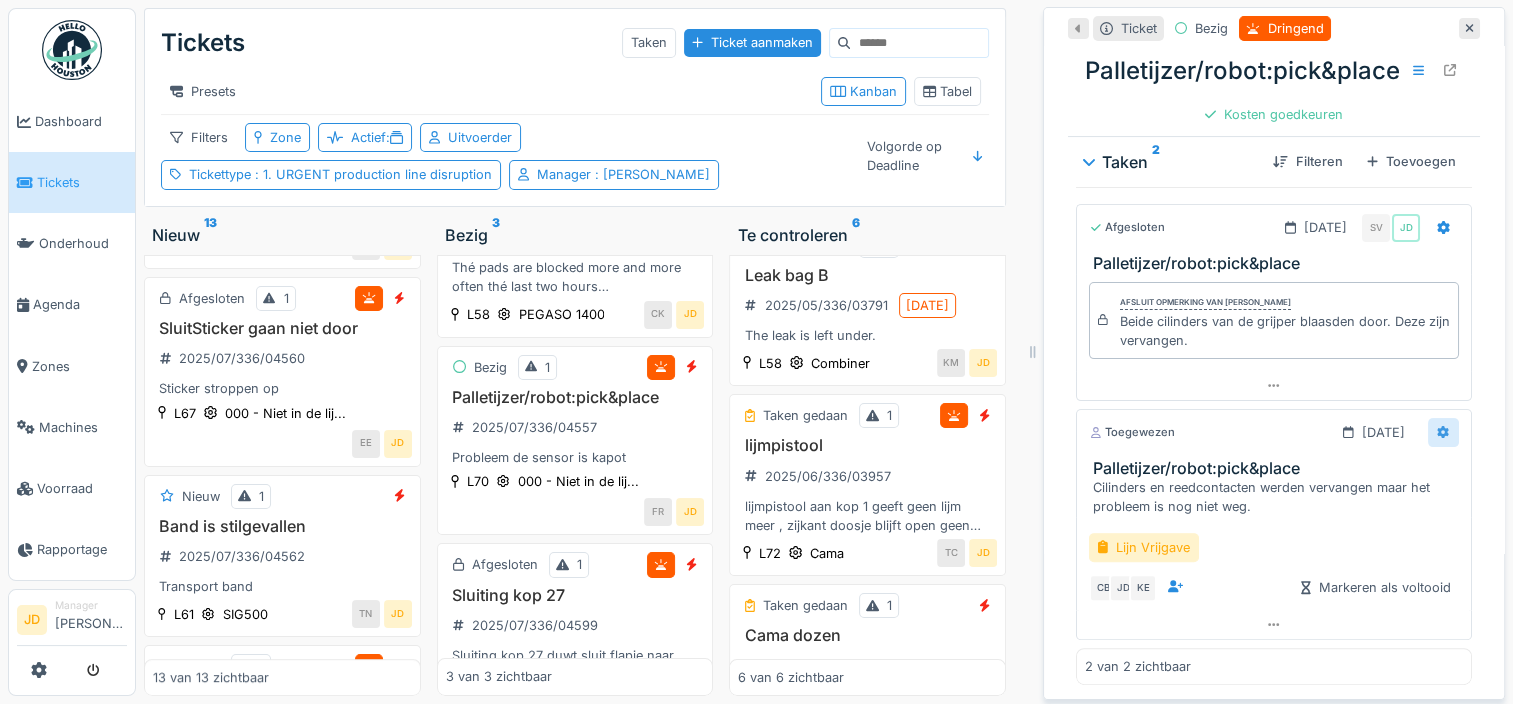 click at bounding box center [1443, 432] 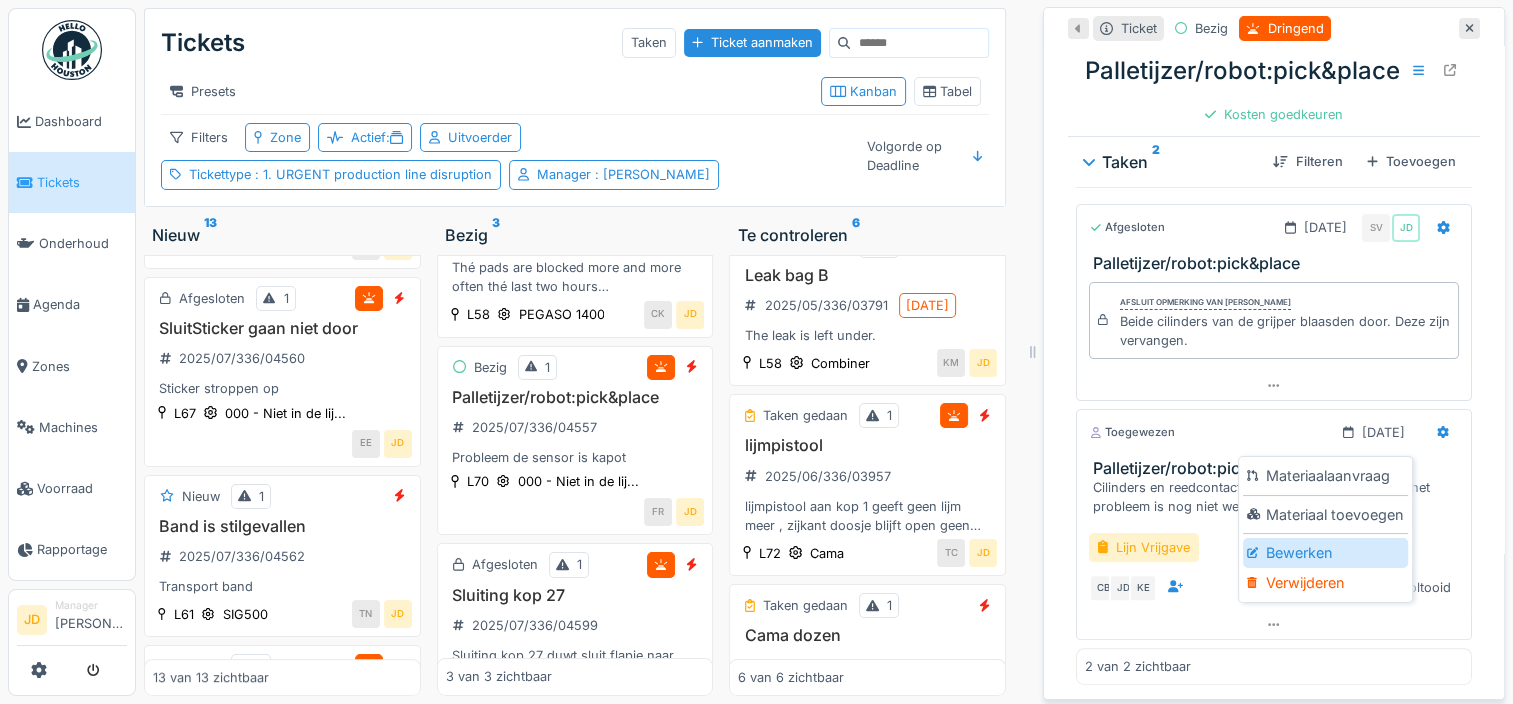click on "Bewerken" at bounding box center [1325, 553] 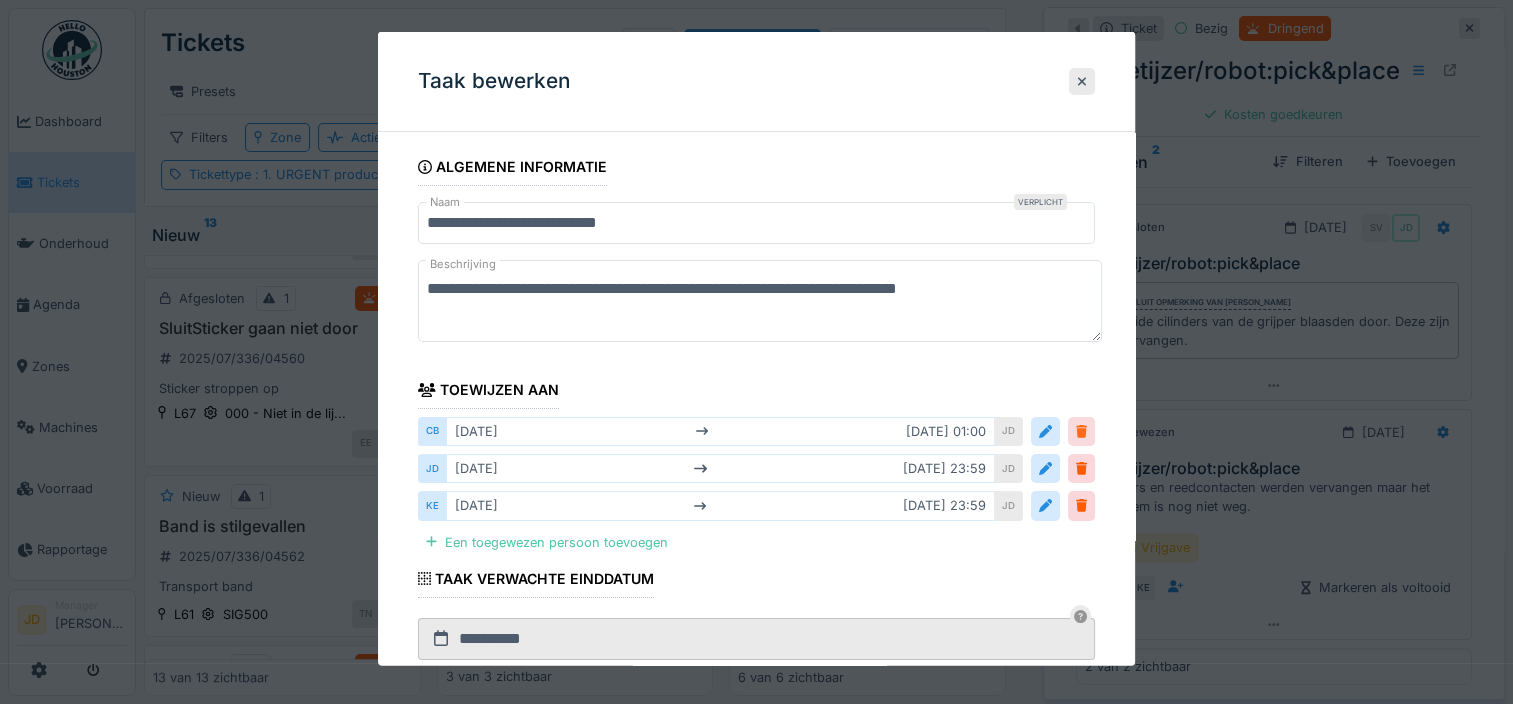 click at bounding box center (1081, 431) 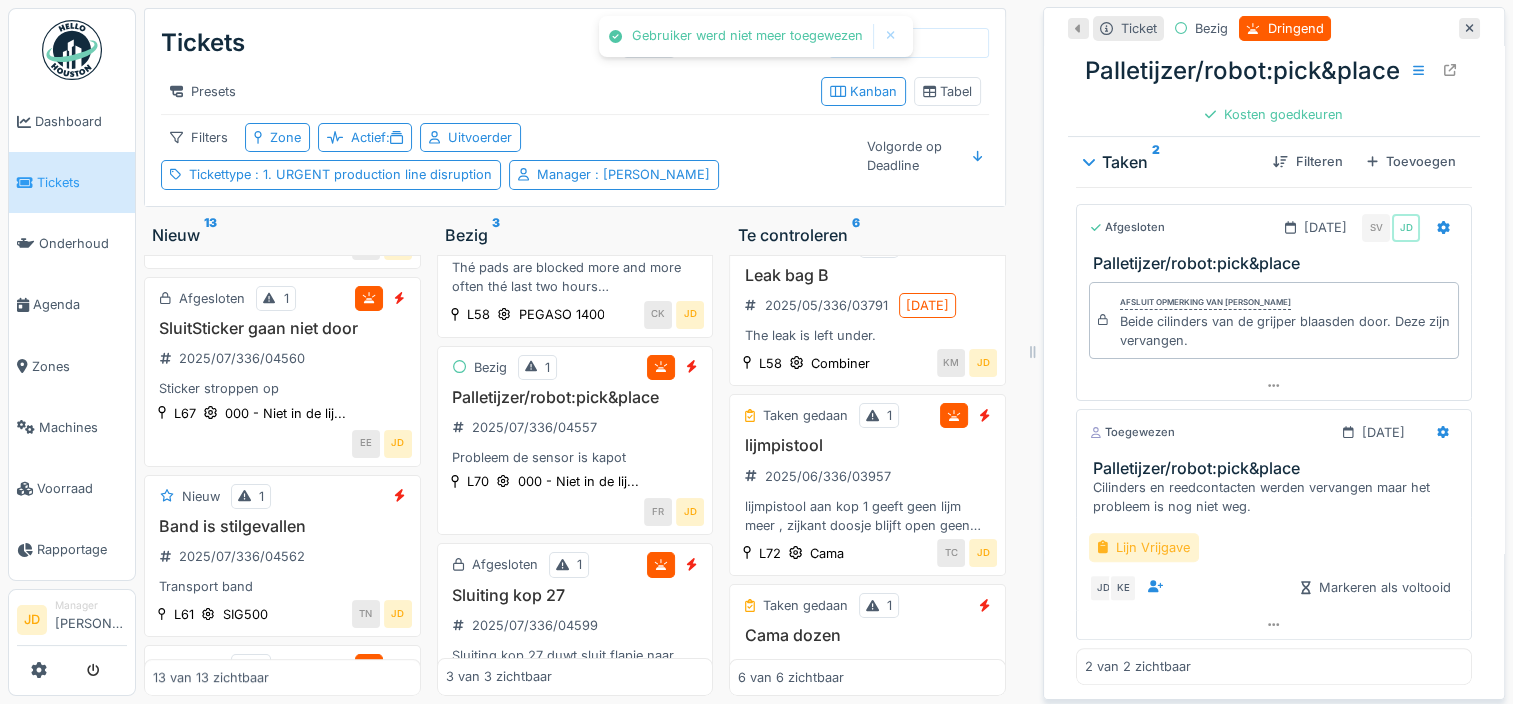 click on "Lijn Vrijgave" at bounding box center [1144, 547] 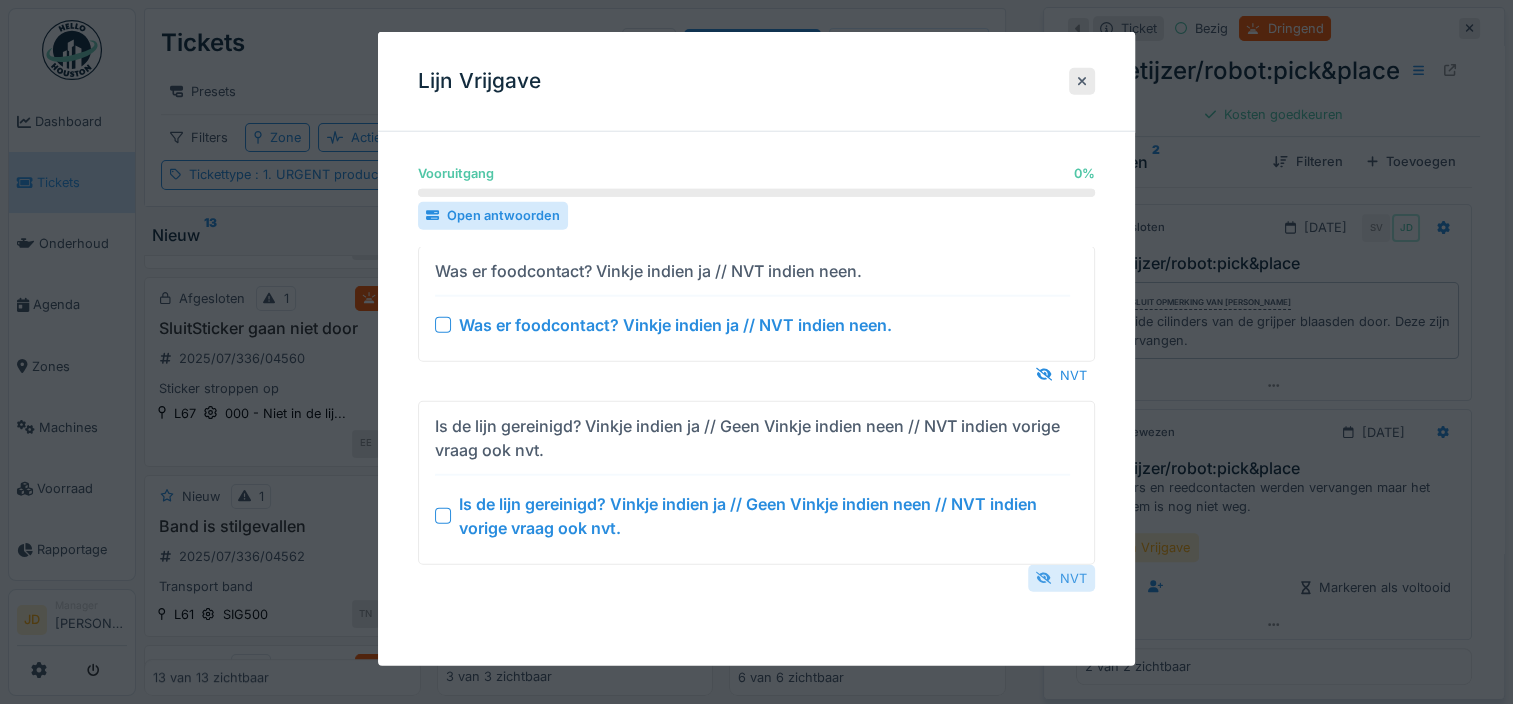 click on "NVT" at bounding box center [1061, 577] 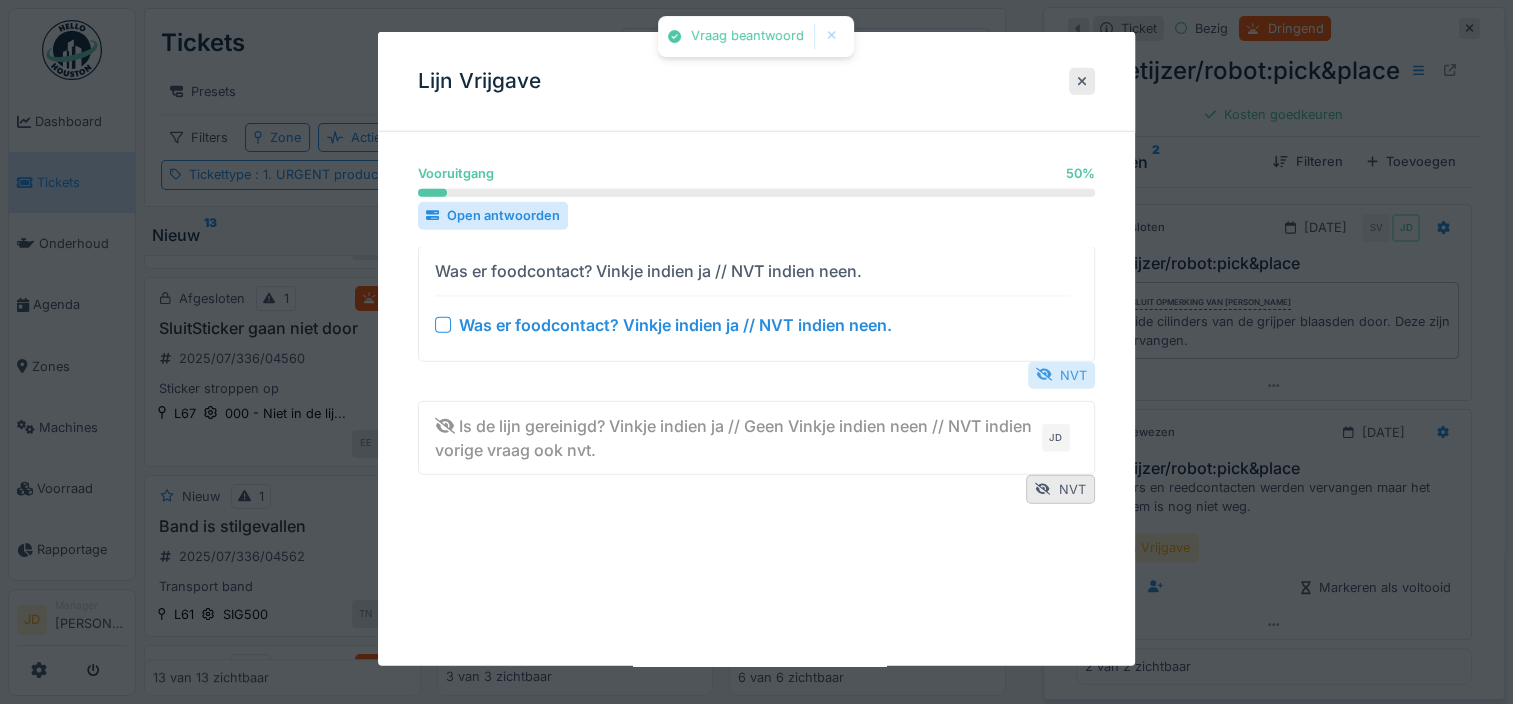 click on "NVT" at bounding box center [1061, 374] 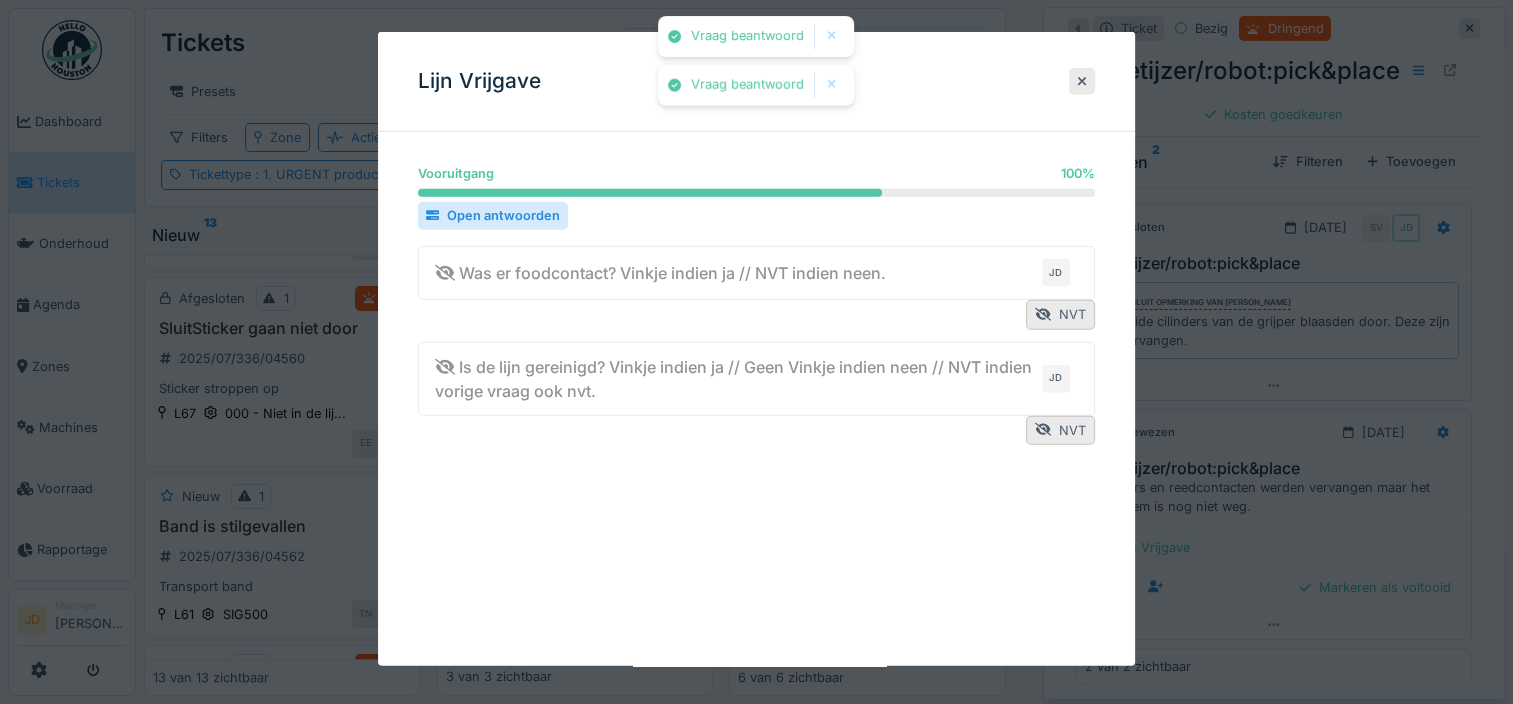 click at bounding box center [756, 352] 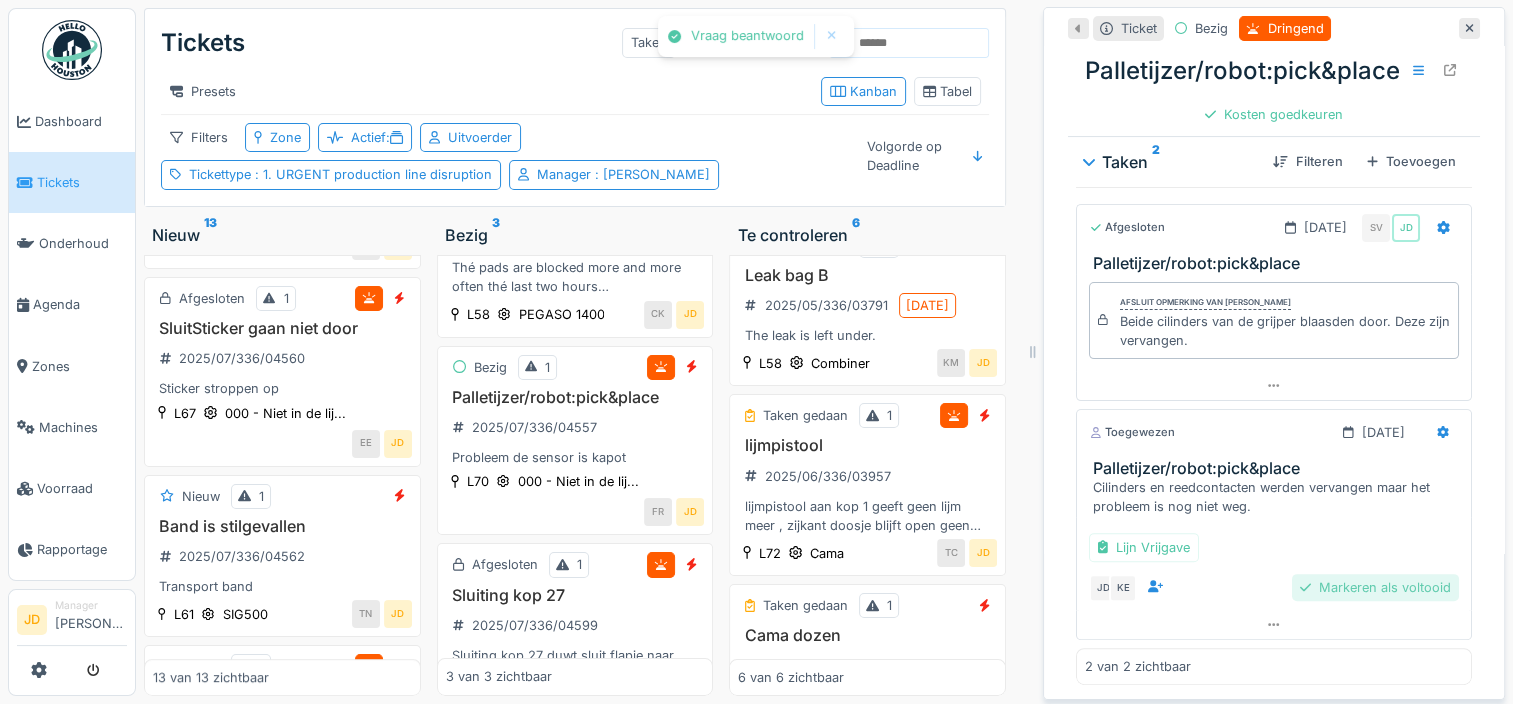 click on "Markeren als voltooid" at bounding box center (1375, 587) 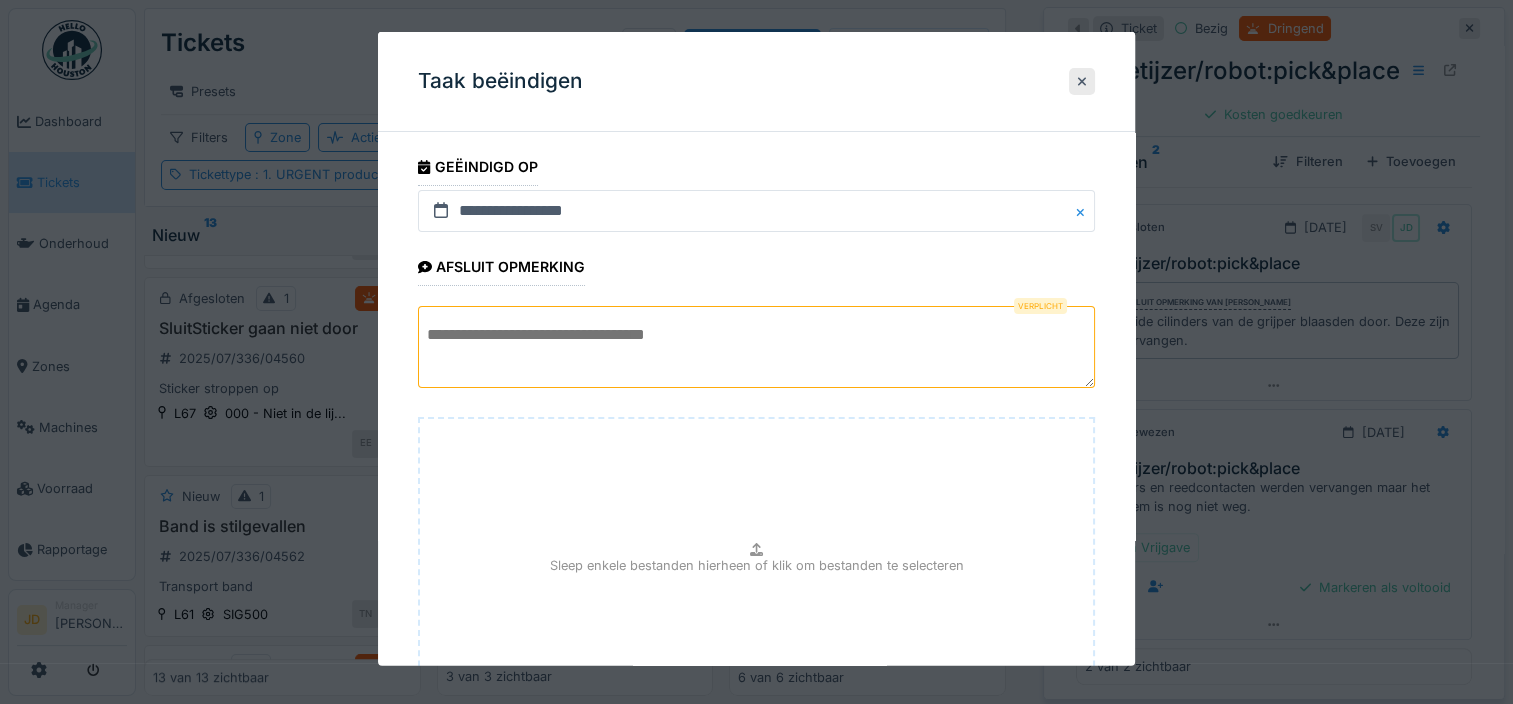 click at bounding box center (756, 347) 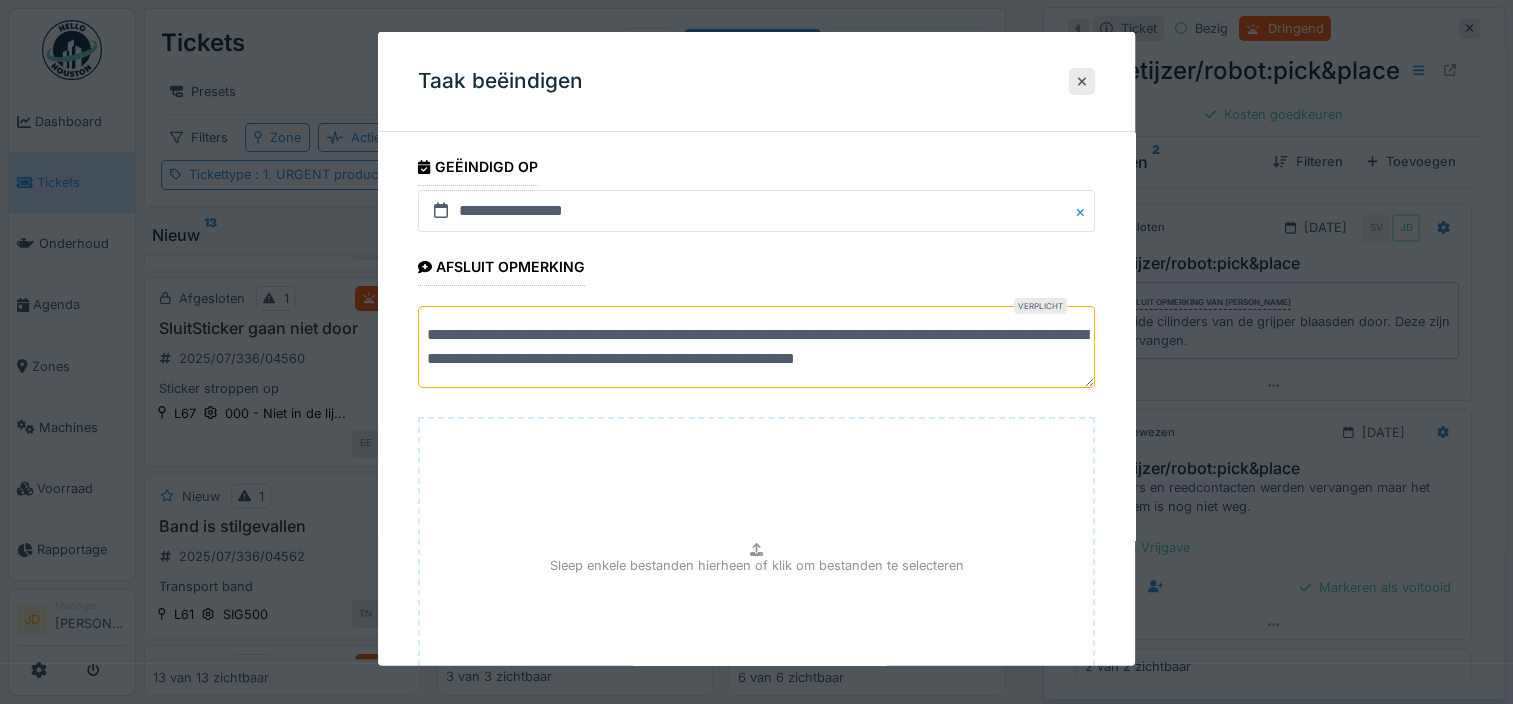 scroll, scrollTop: 6, scrollLeft: 0, axis: vertical 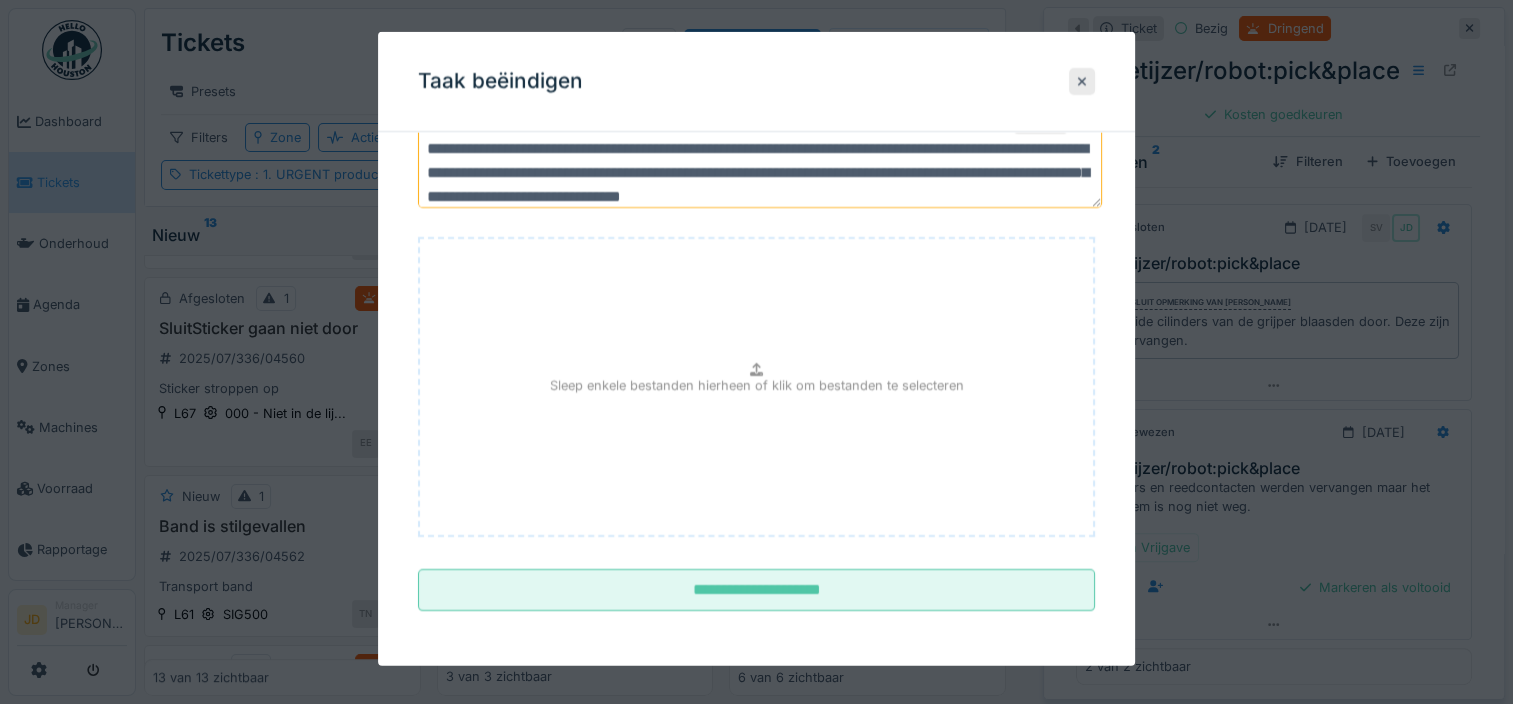 type on "**********" 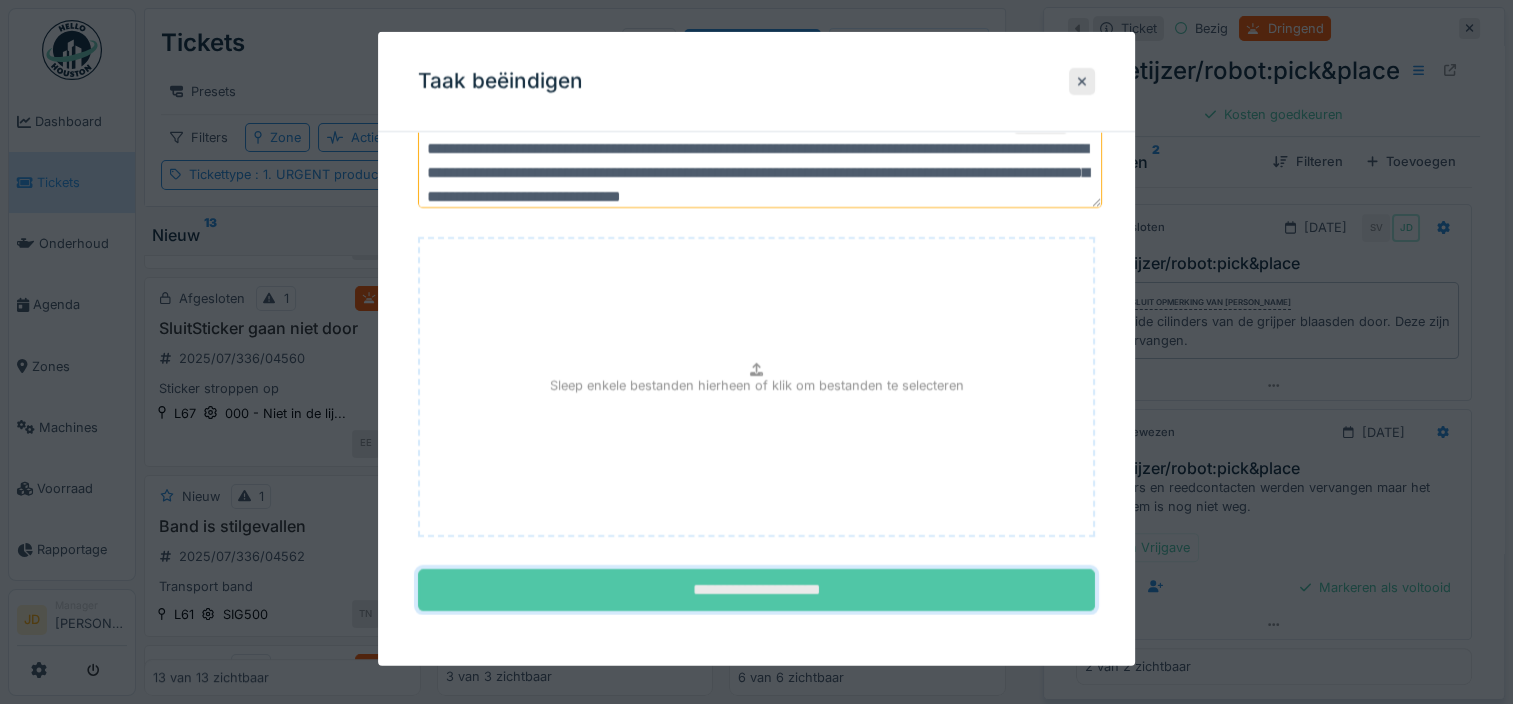 click on "**********" at bounding box center [756, 590] 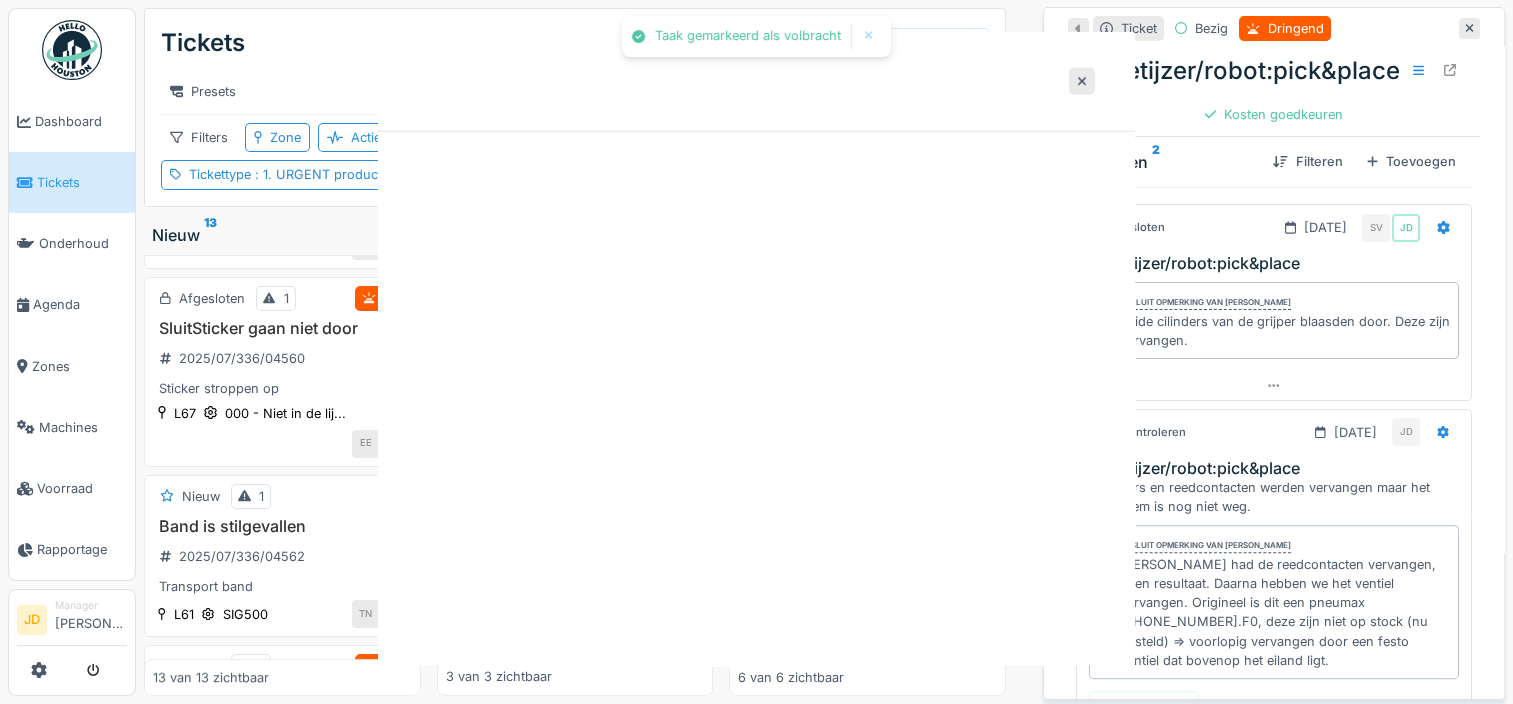 scroll, scrollTop: 0, scrollLeft: 0, axis: both 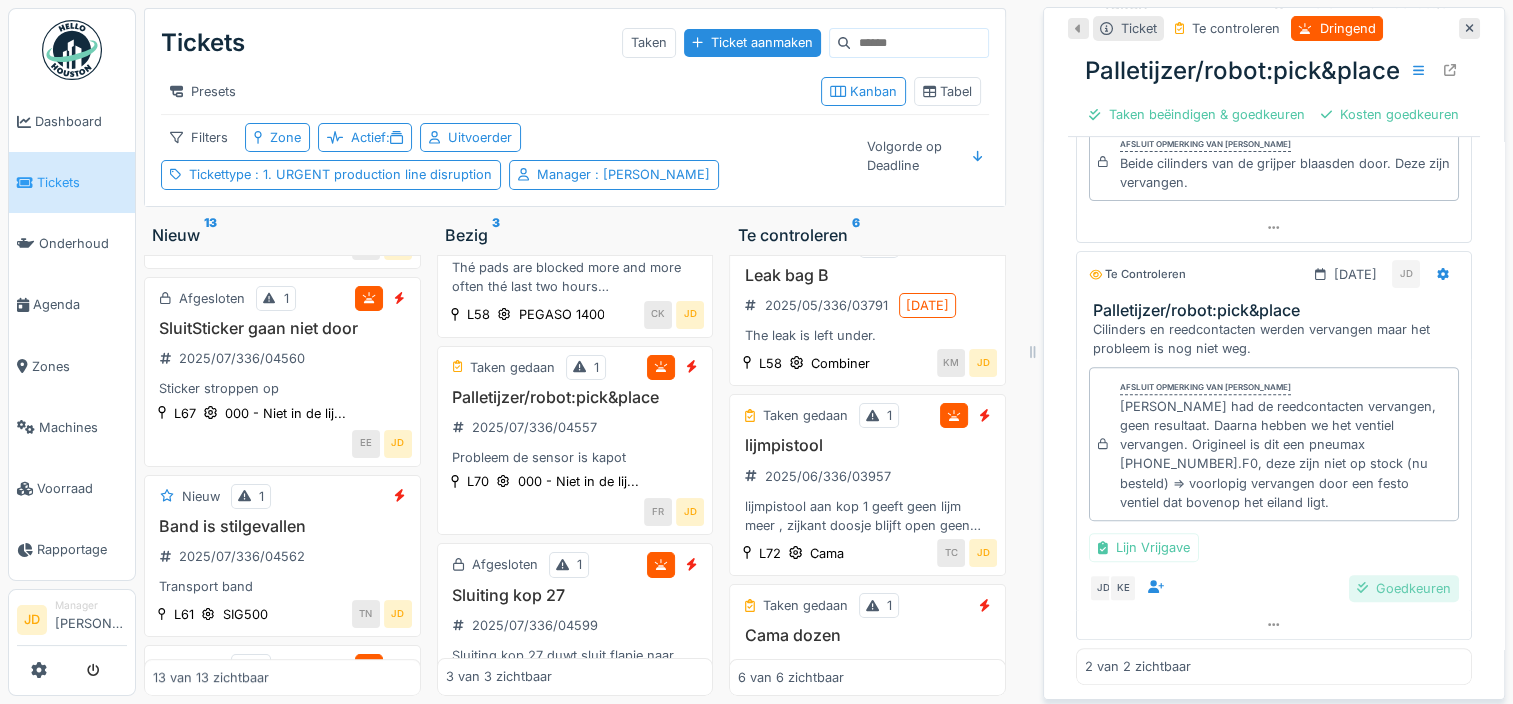 click on "Goedkeuren" at bounding box center (1404, 588) 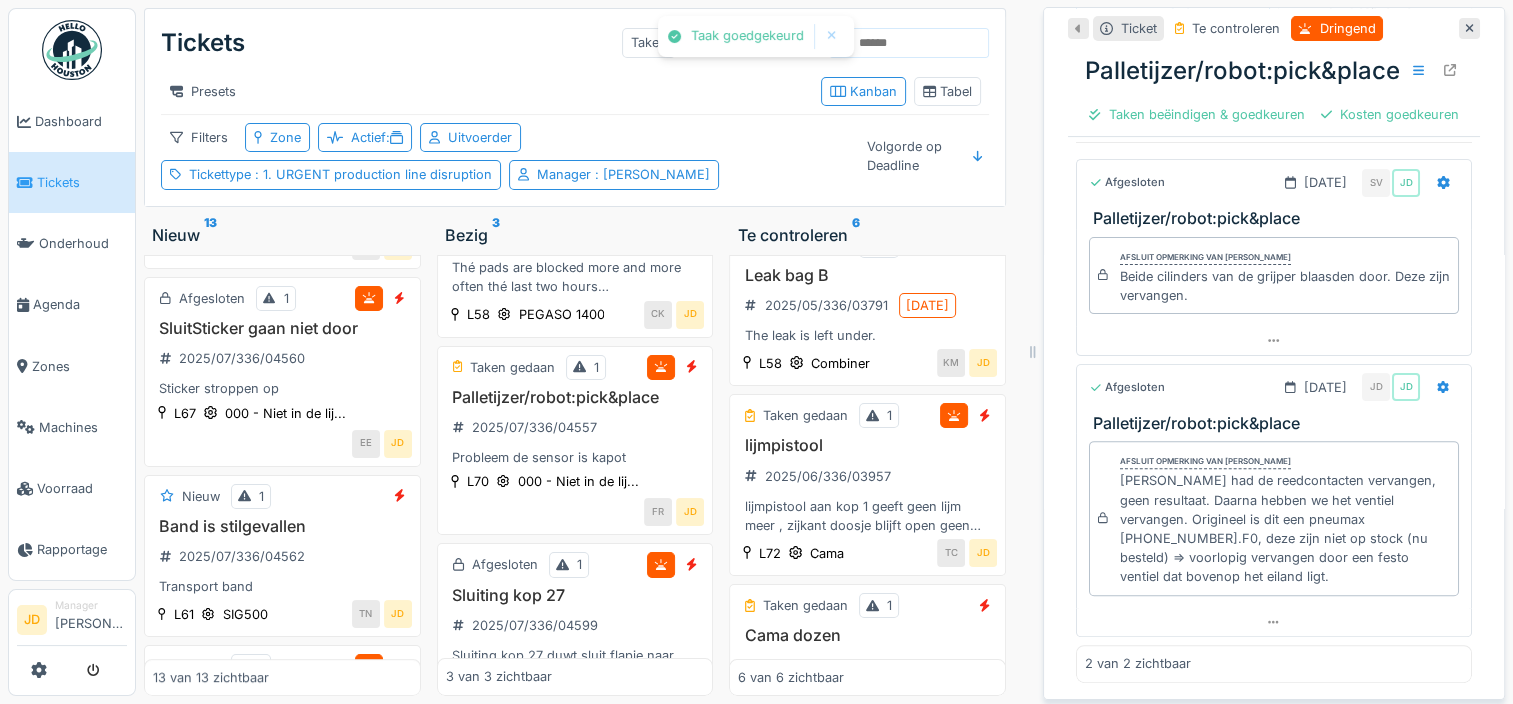 scroll, scrollTop: 514, scrollLeft: 0, axis: vertical 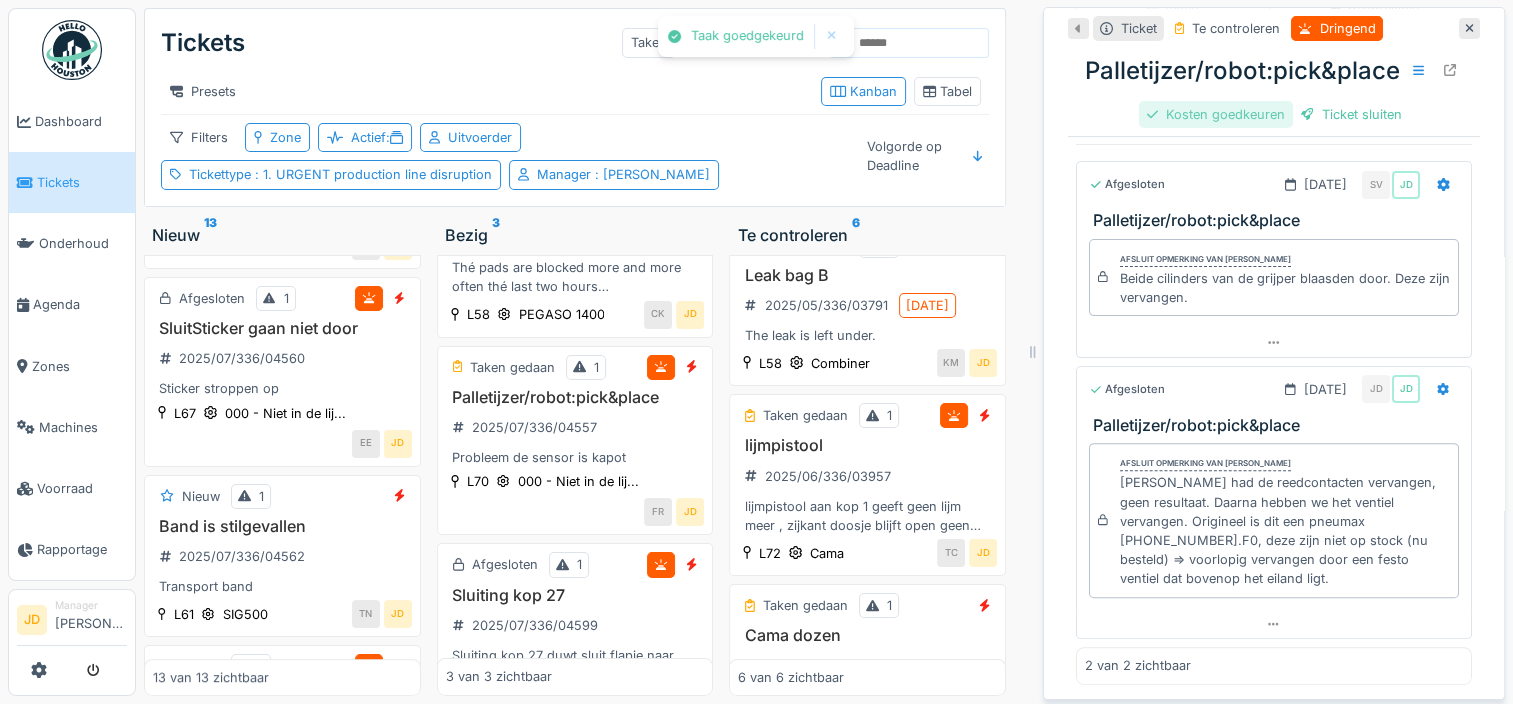 click on "Kosten goedkeuren" at bounding box center [1216, 114] 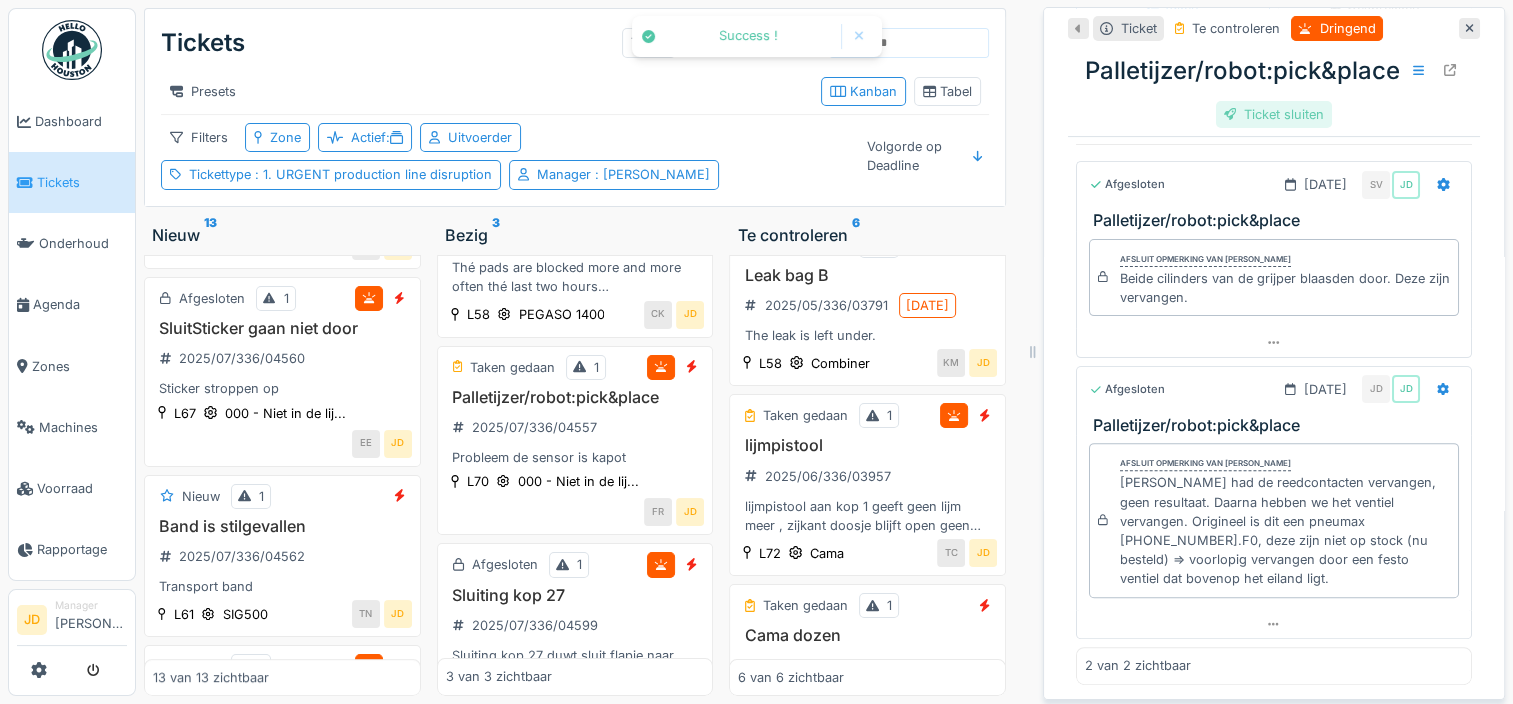 click on "Ticket sluiten" at bounding box center [1274, 114] 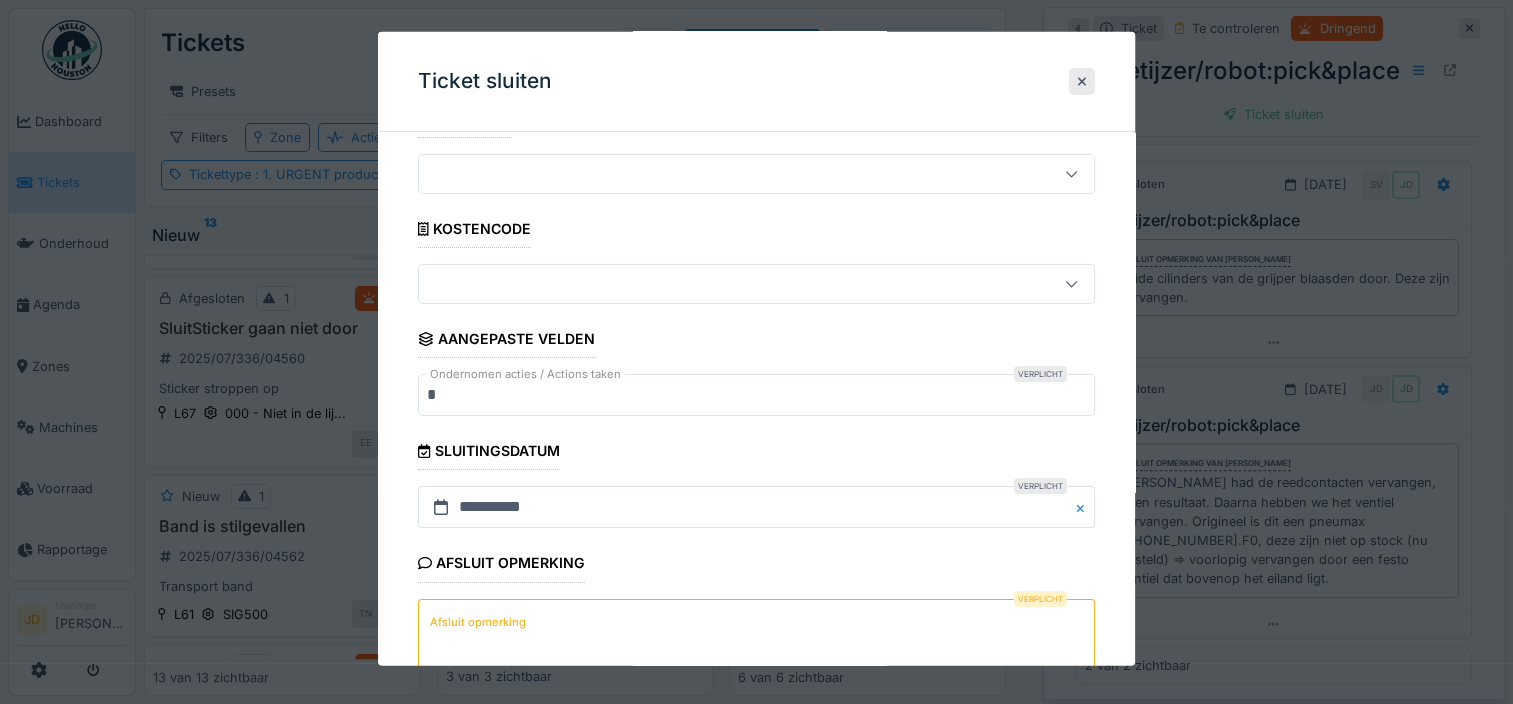 scroll, scrollTop: 179, scrollLeft: 0, axis: vertical 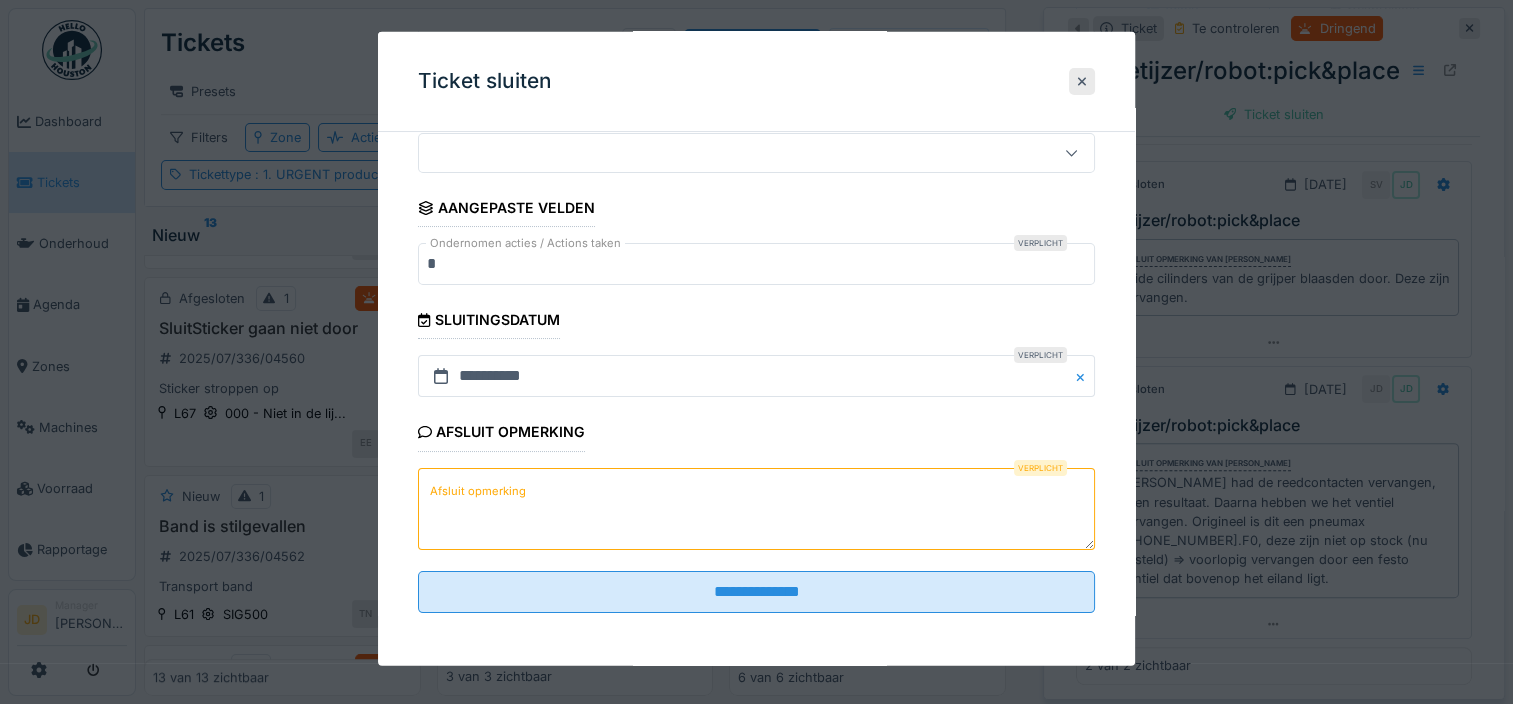 click on "Afsluit opmerking" at bounding box center [756, 508] 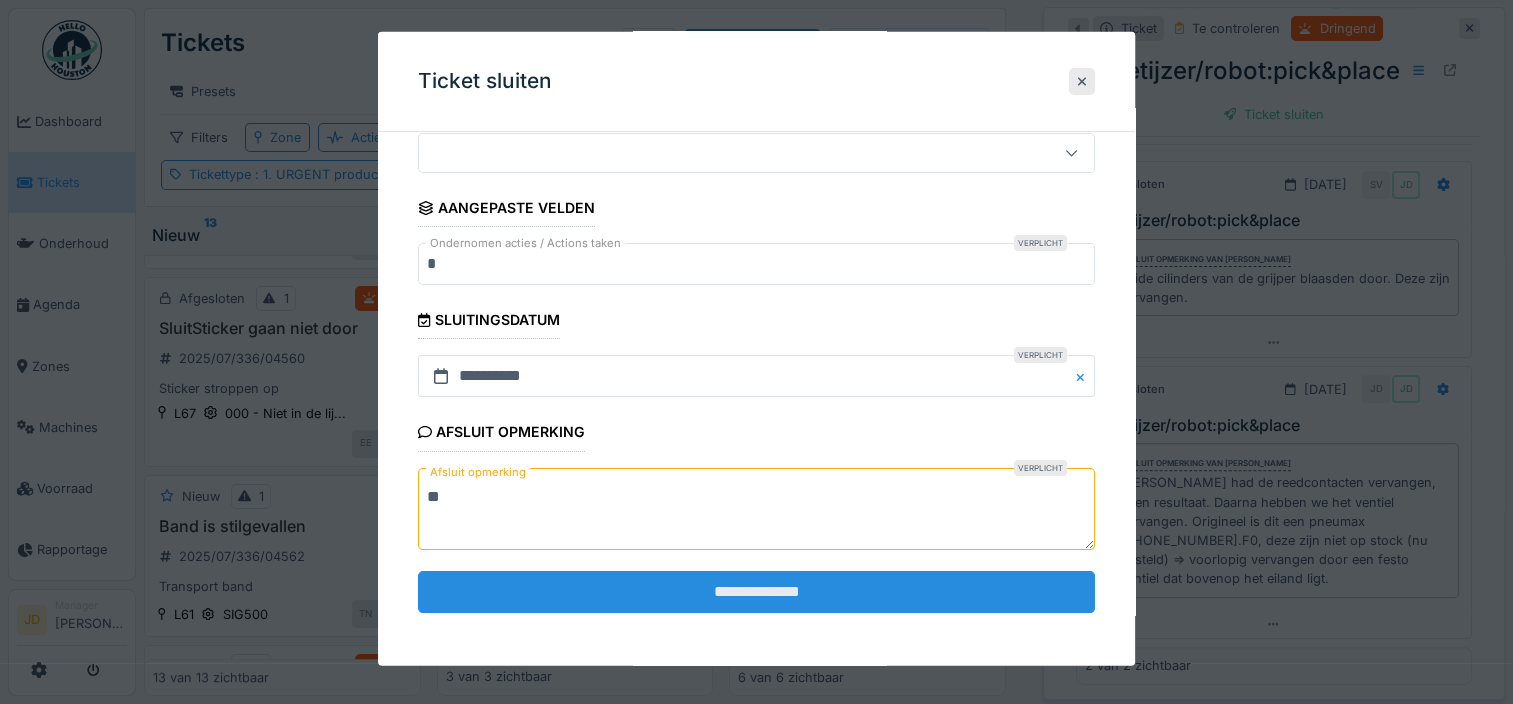 type on "**" 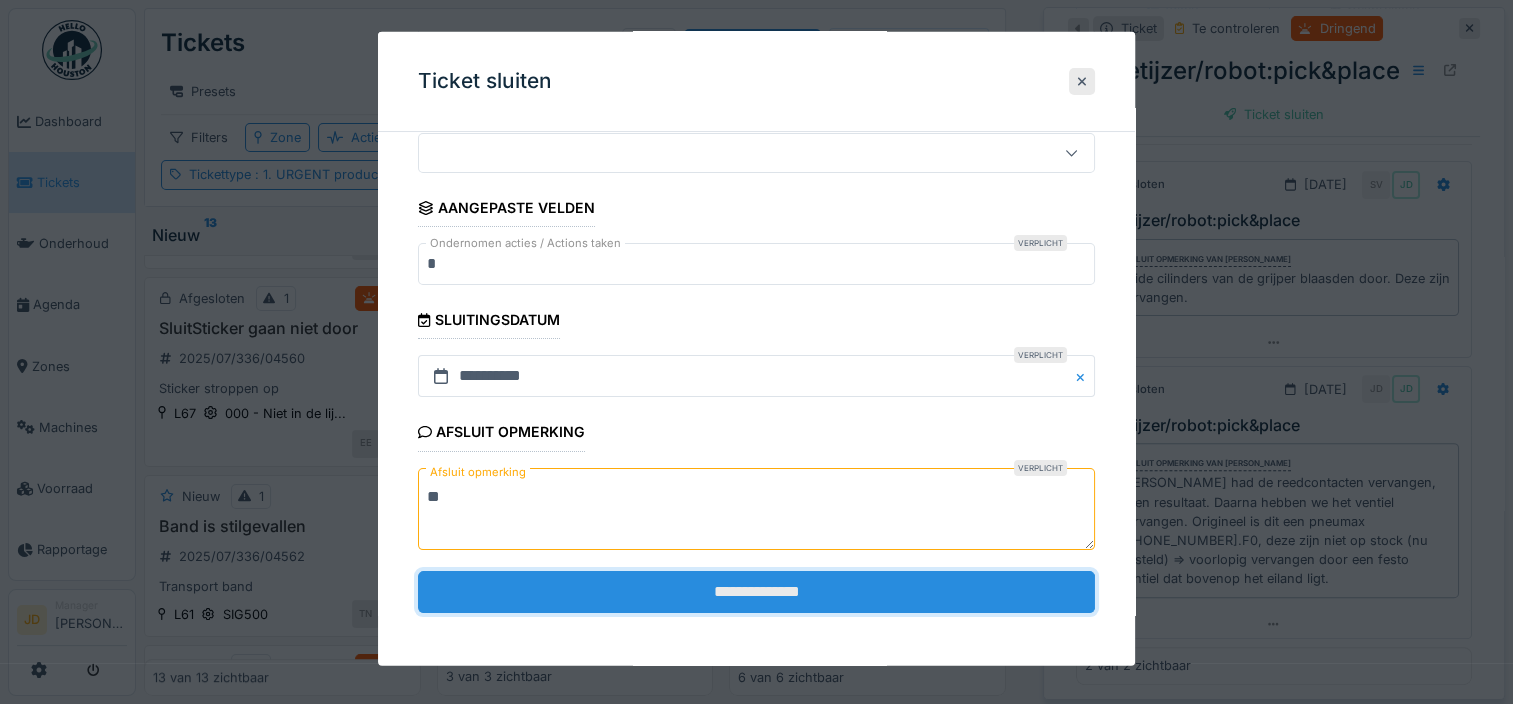 click on "**********" at bounding box center [756, 591] 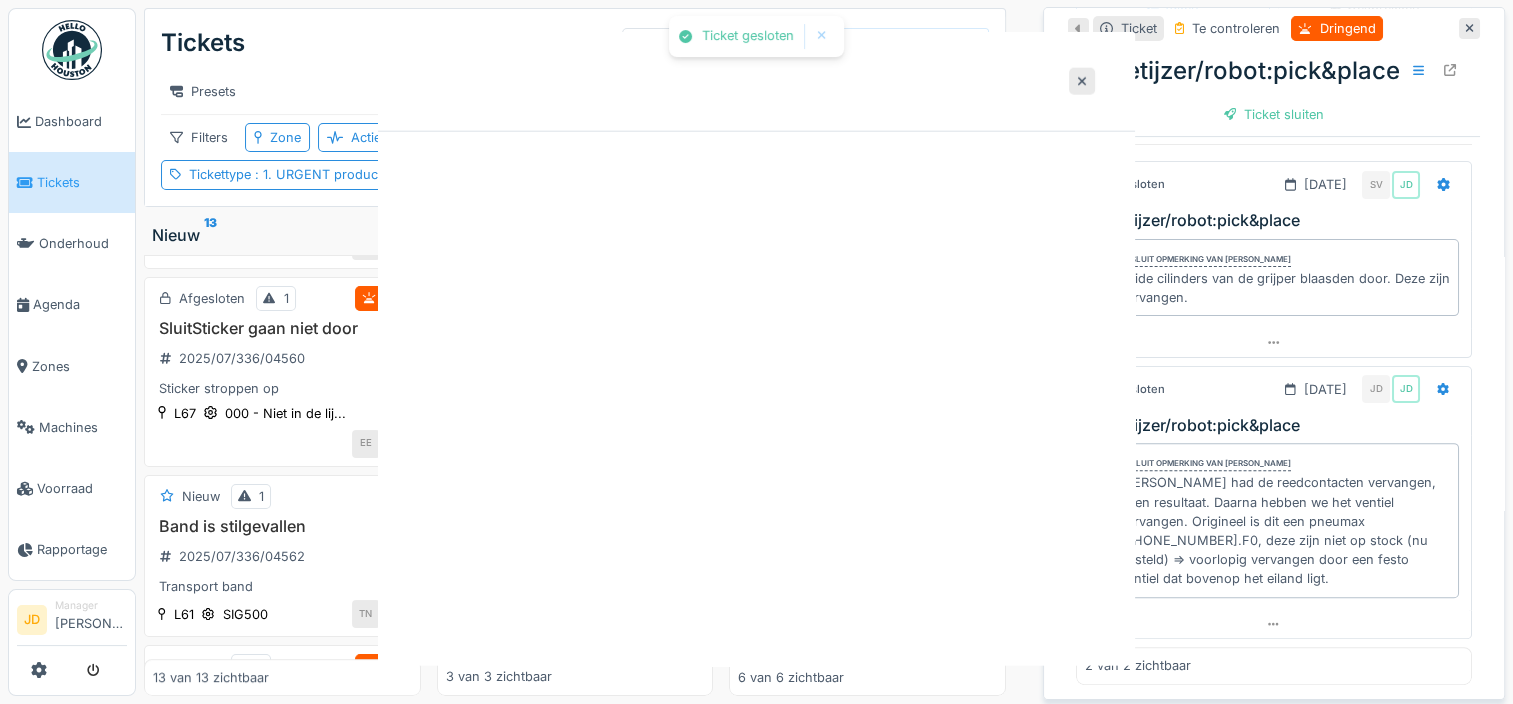scroll, scrollTop: 0, scrollLeft: 0, axis: both 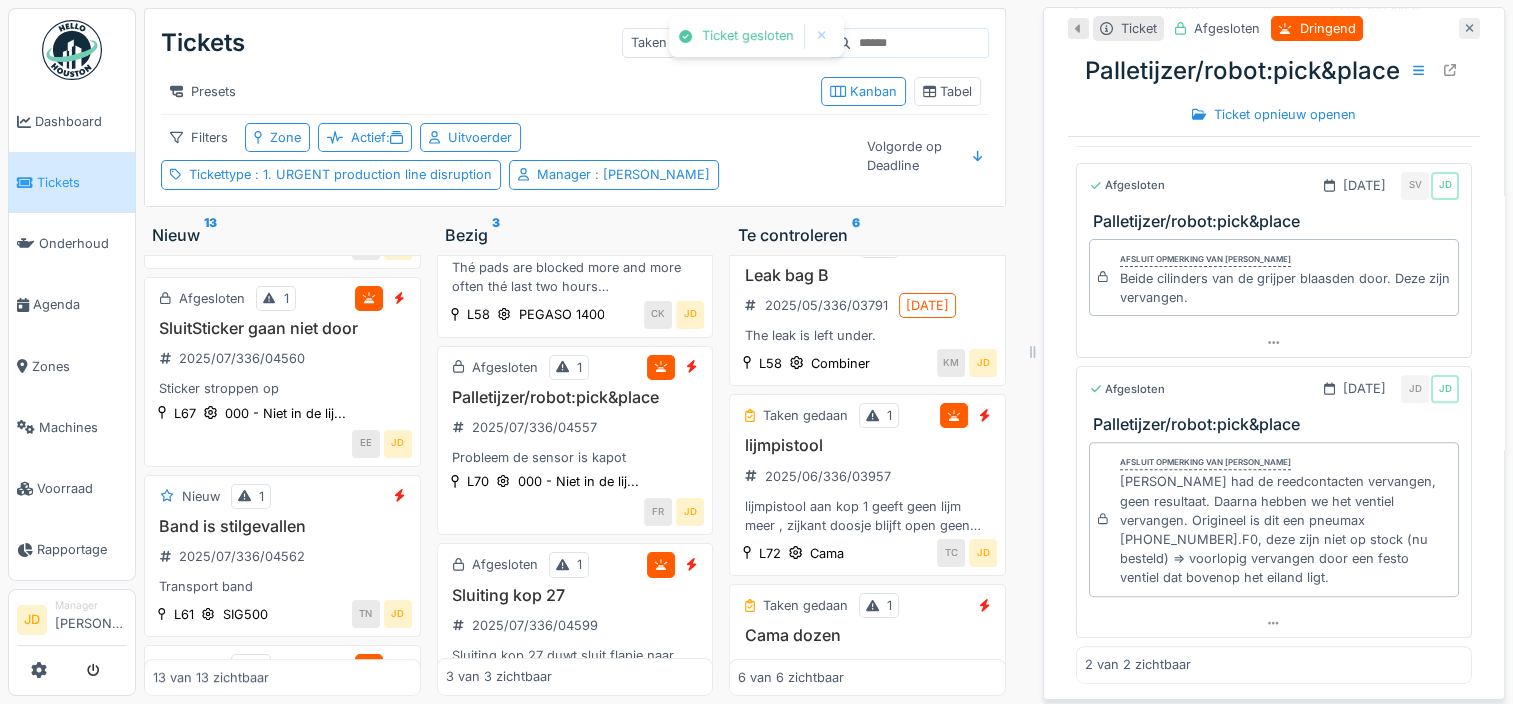 click at bounding box center [1469, 28] 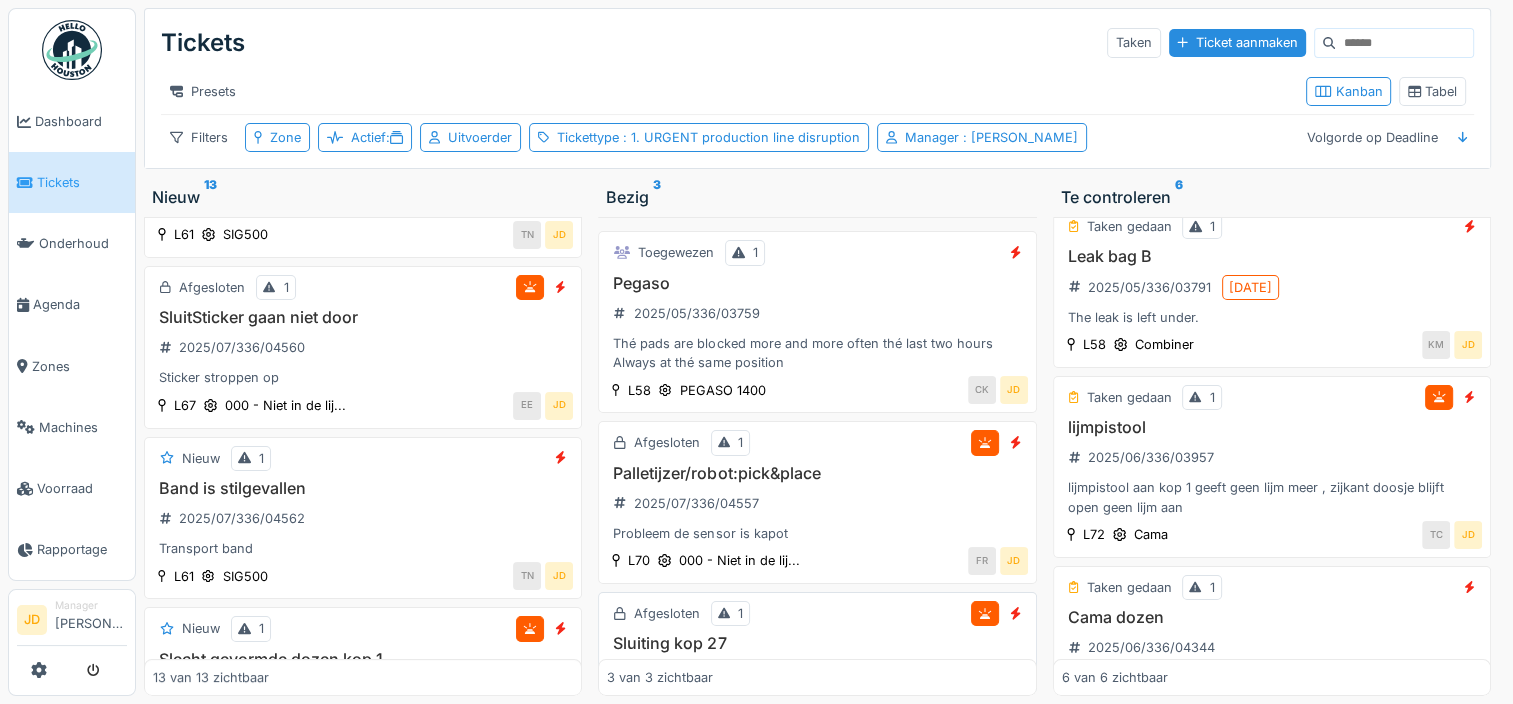 scroll, scrollTop: 0, scrollLeft: 0, axis: both 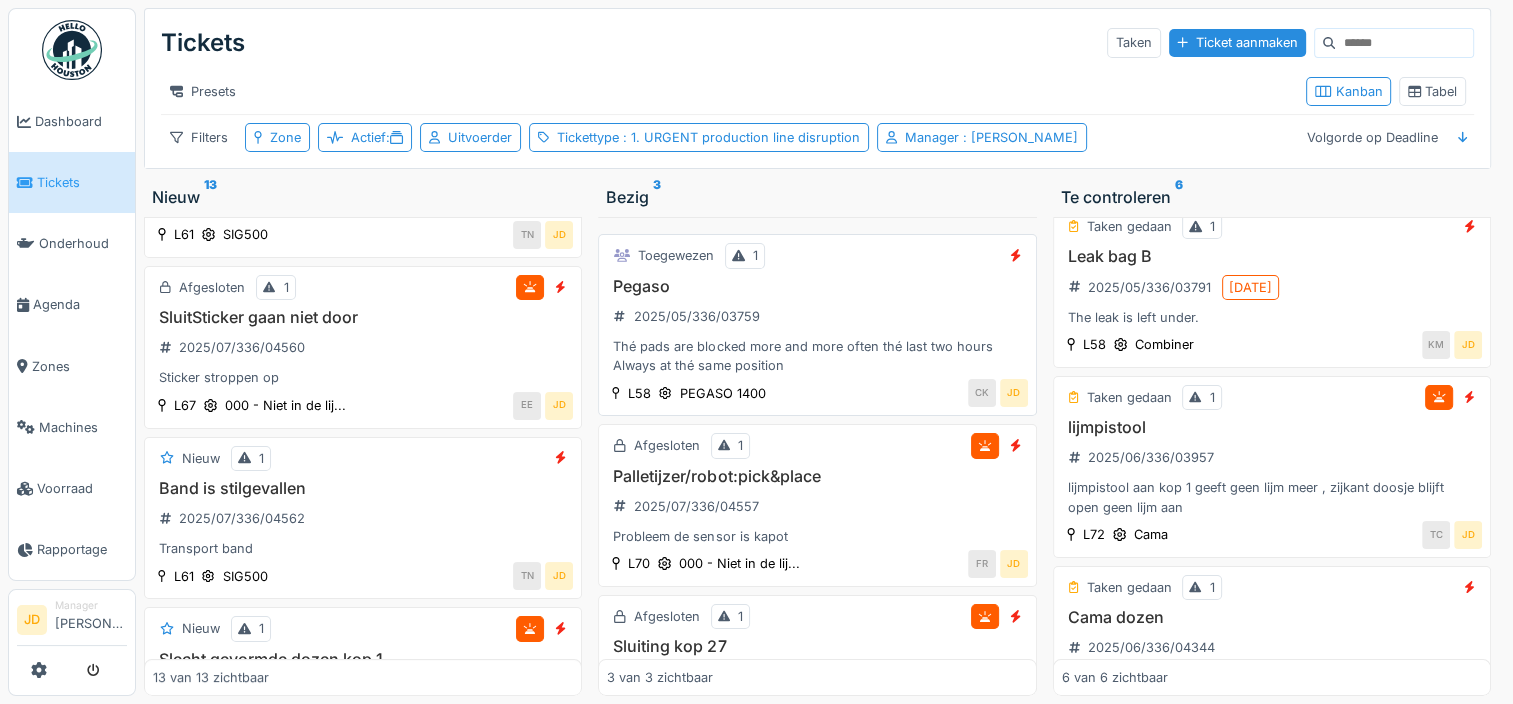 click on "Pegaso  2025/05/336/03759 Thé pads are blocked more and  more often thé last two hours
Always at thé same position" at bounding box center [817, 326] 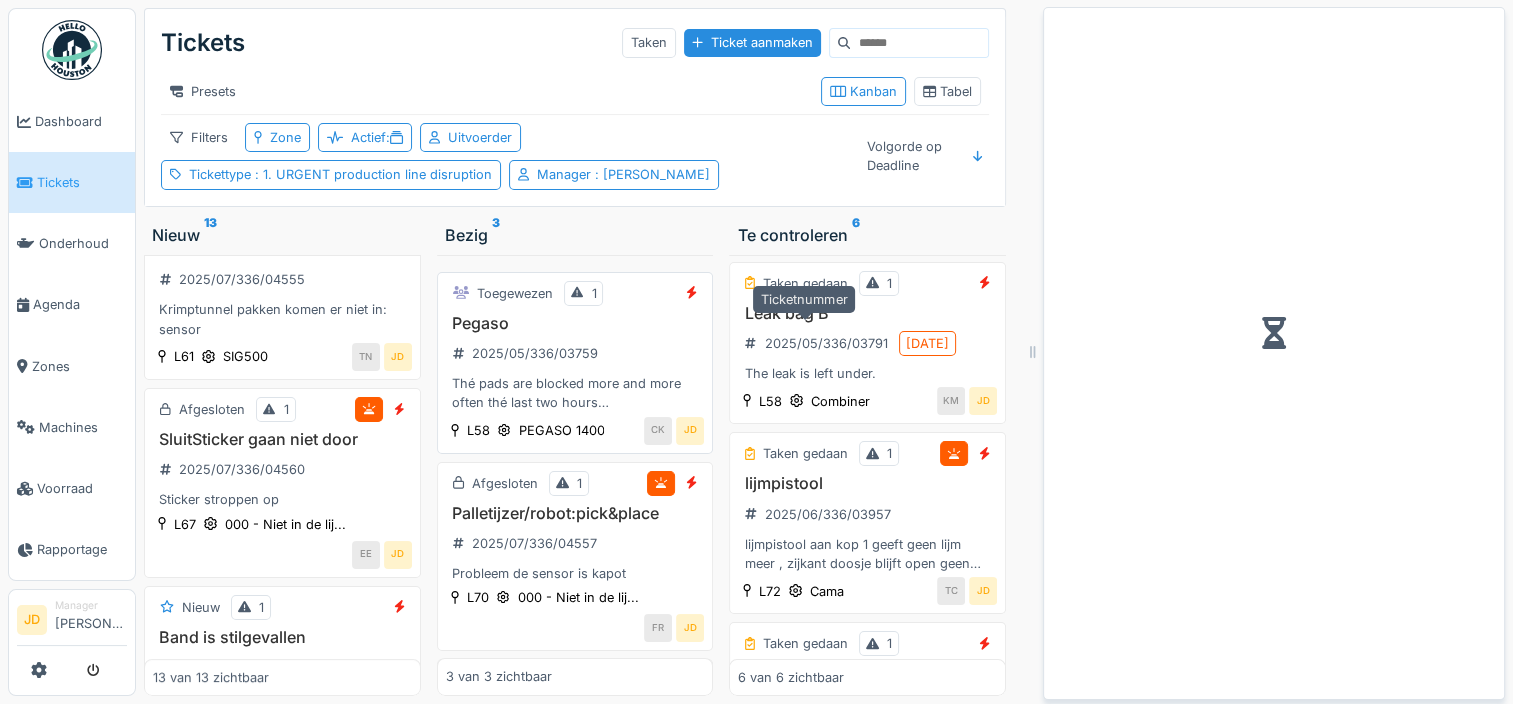 scroll, scrollTop: 611, scrollLeft: 0, axis: vertical 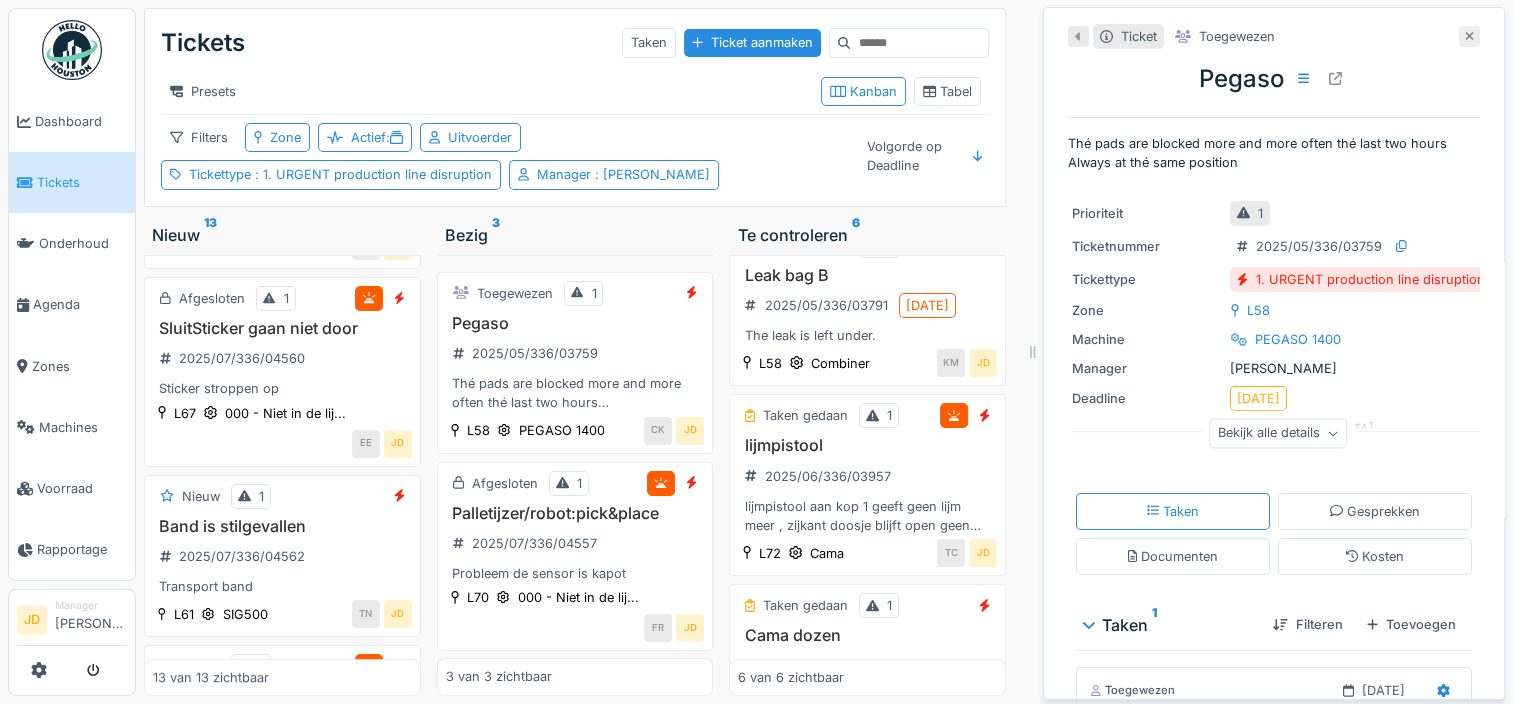 click 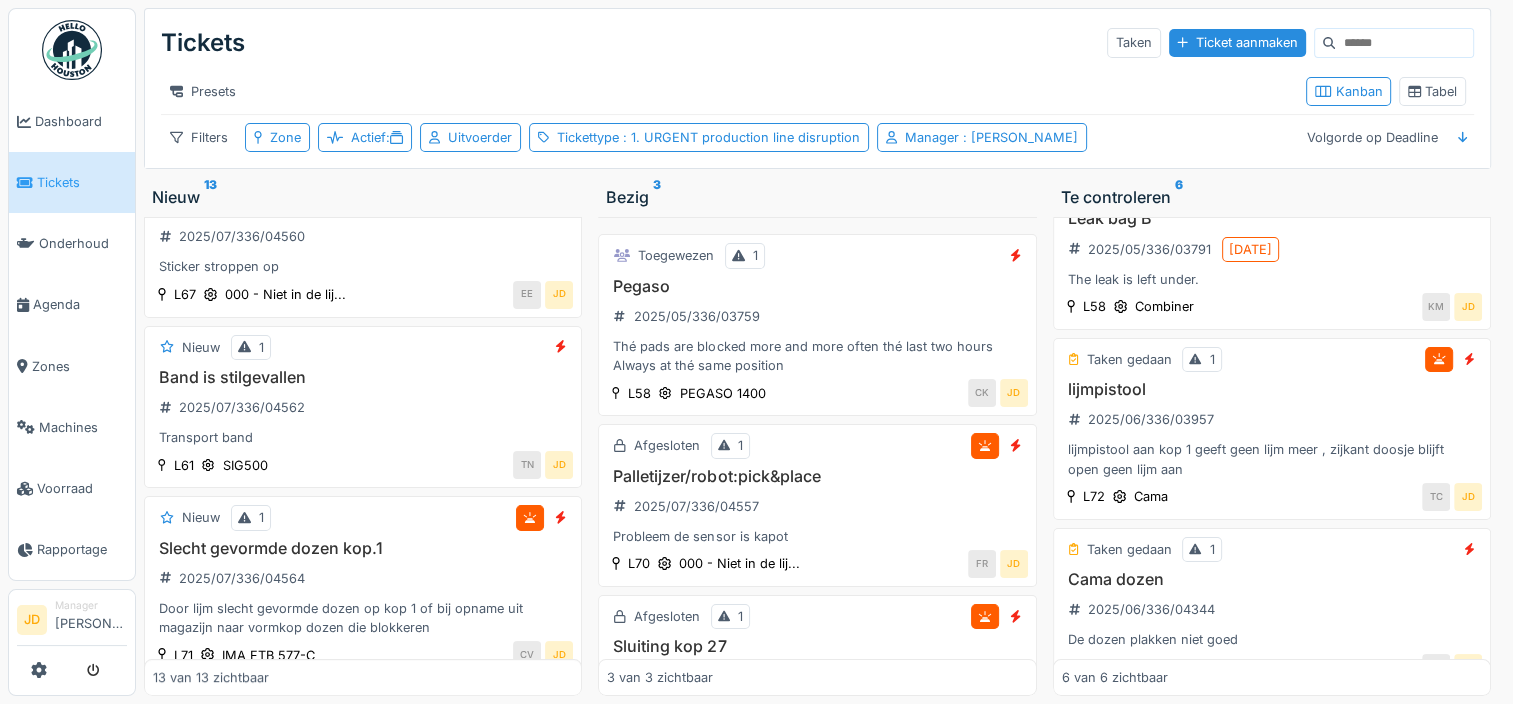 scroll, scrollTop: 500, scrollLeft: 0, axis: vertical 